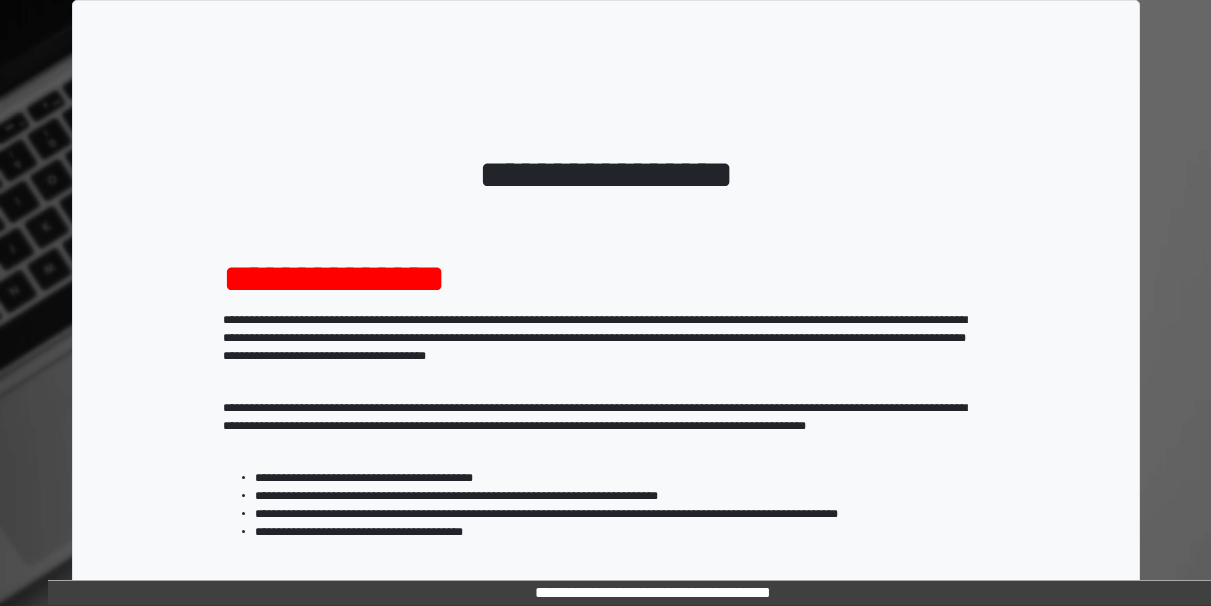 scroll, scrollTop: 322, scrollLeft: 0, axis: vertical 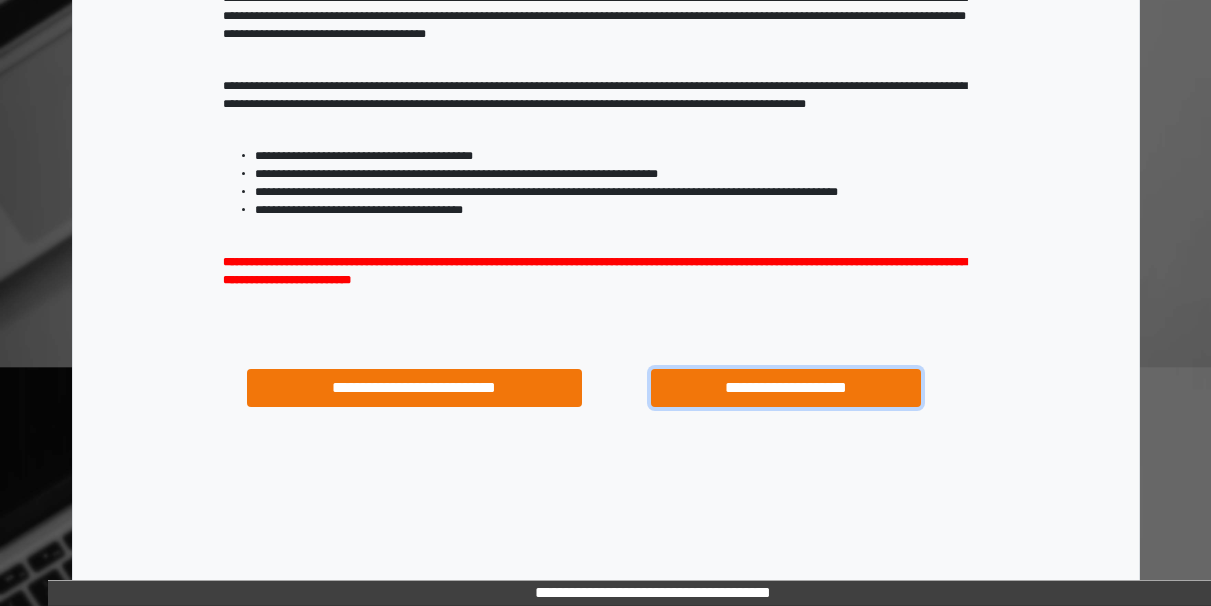 click on "**********" at bounding box center (785, 388) 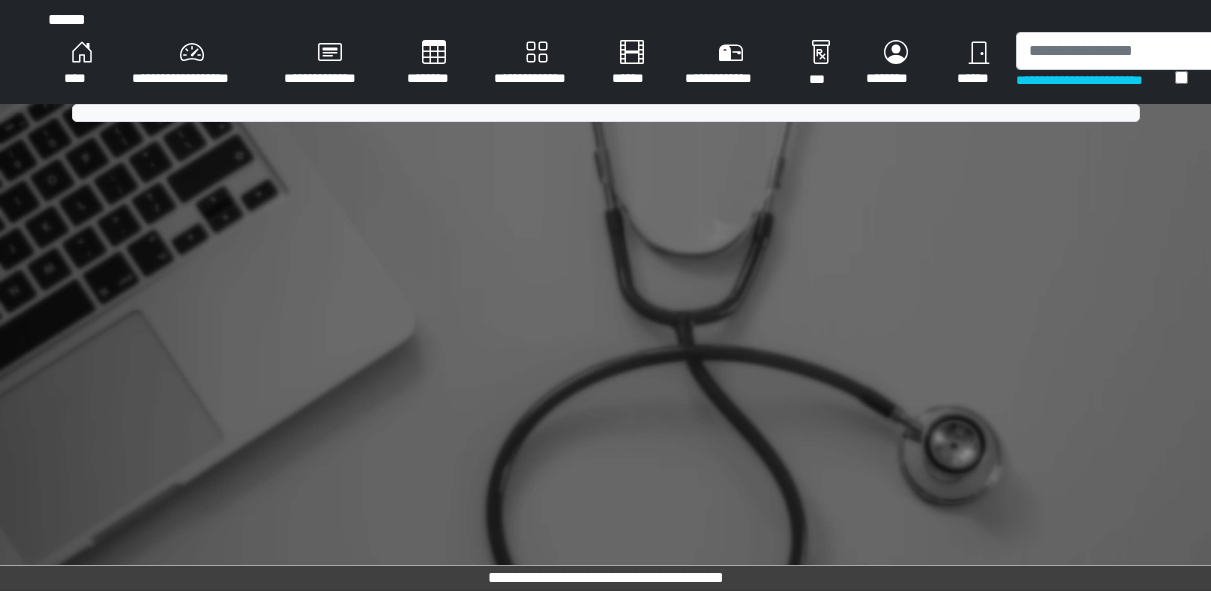 scroll, scrollTop: 0, scrollLeft: 0, axis: both 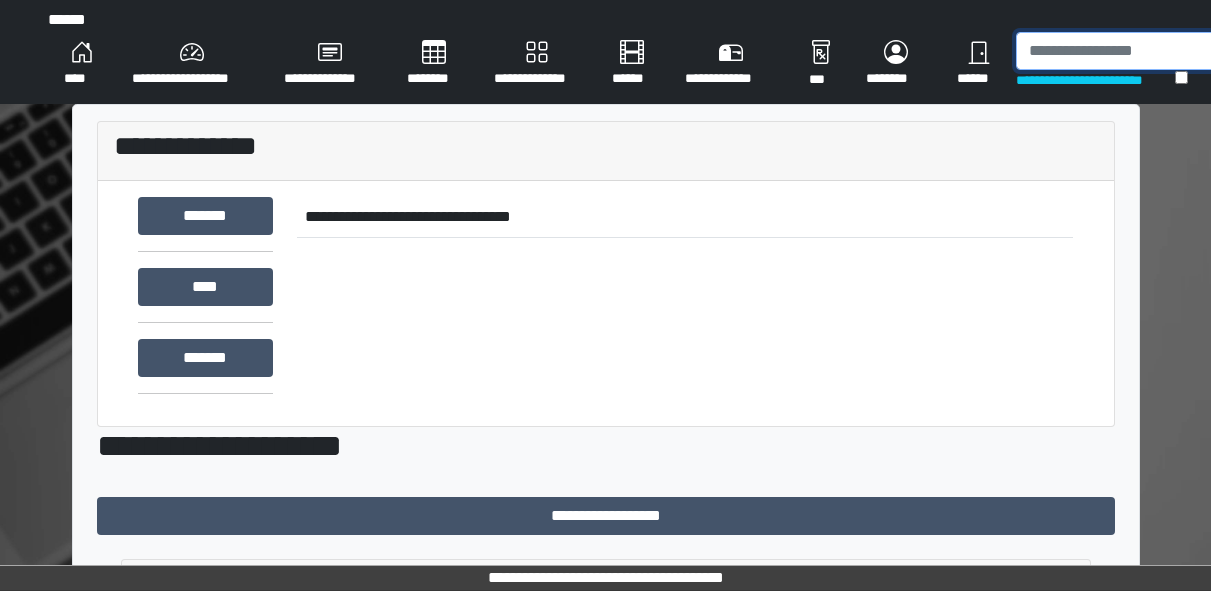 click at bounding box center [1119, 51] 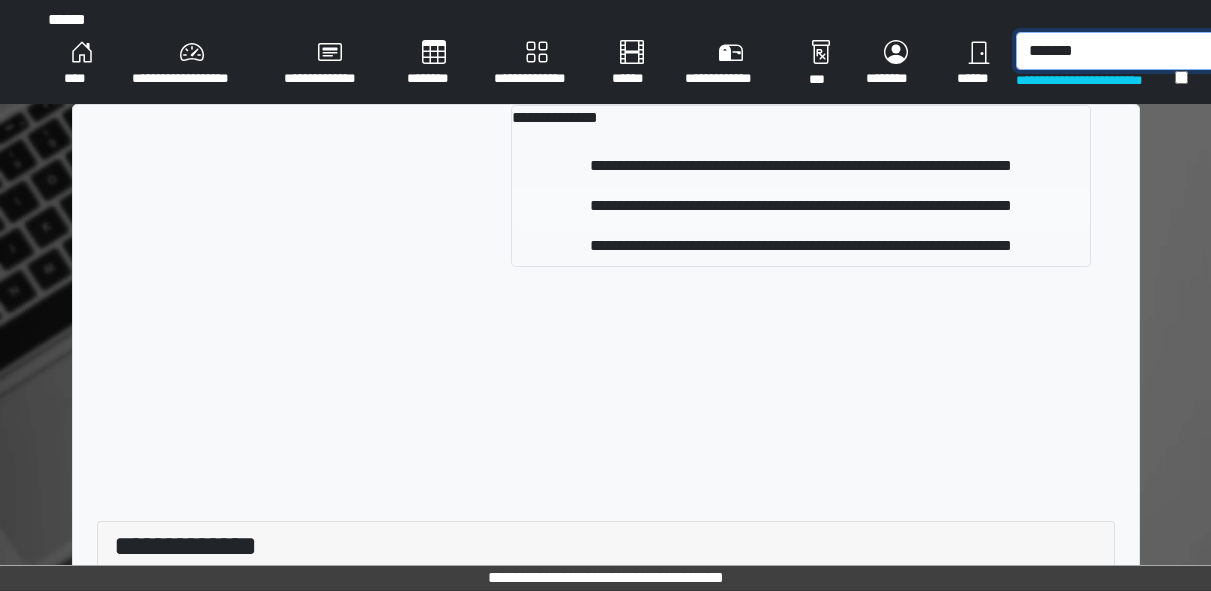 type on "*******" 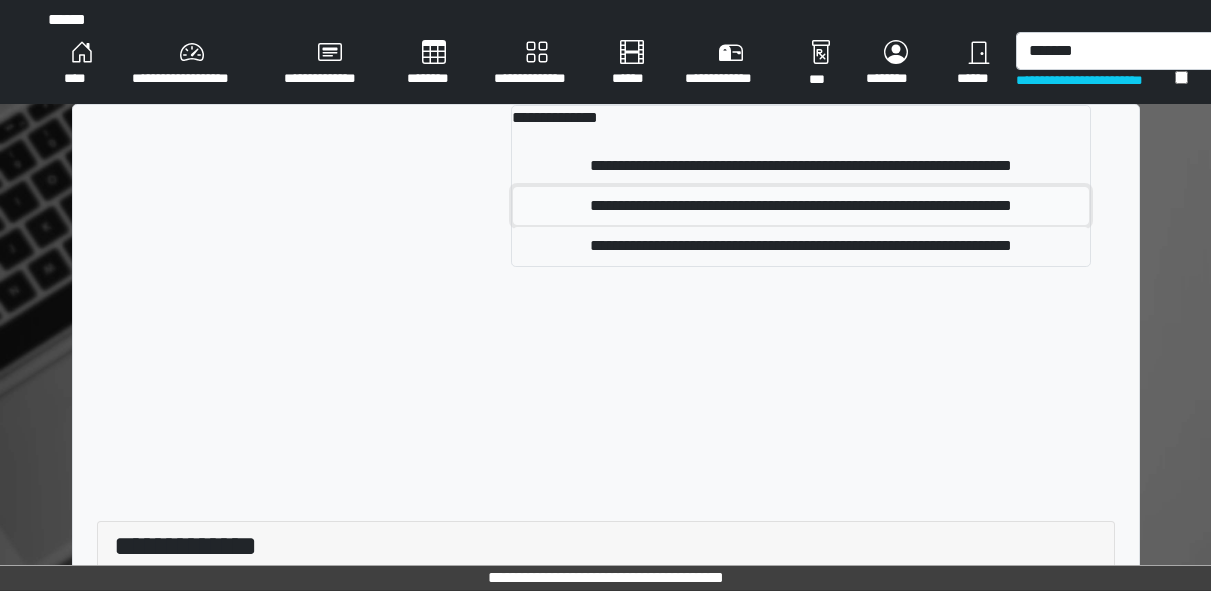click on "**********" at bounding box center (801, 206) 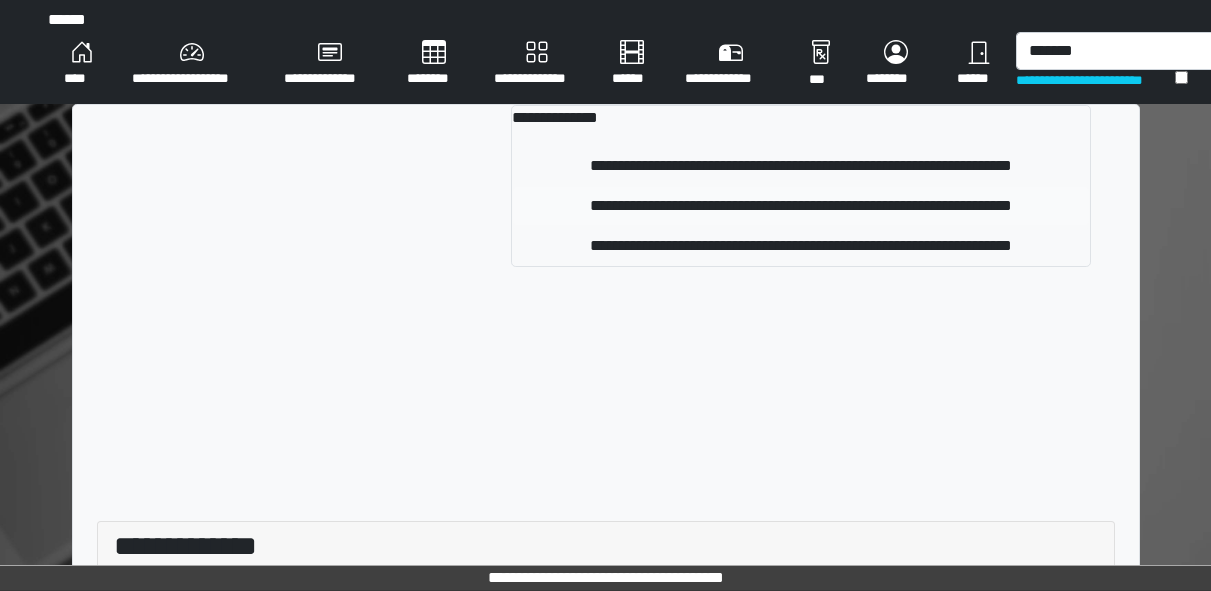 type 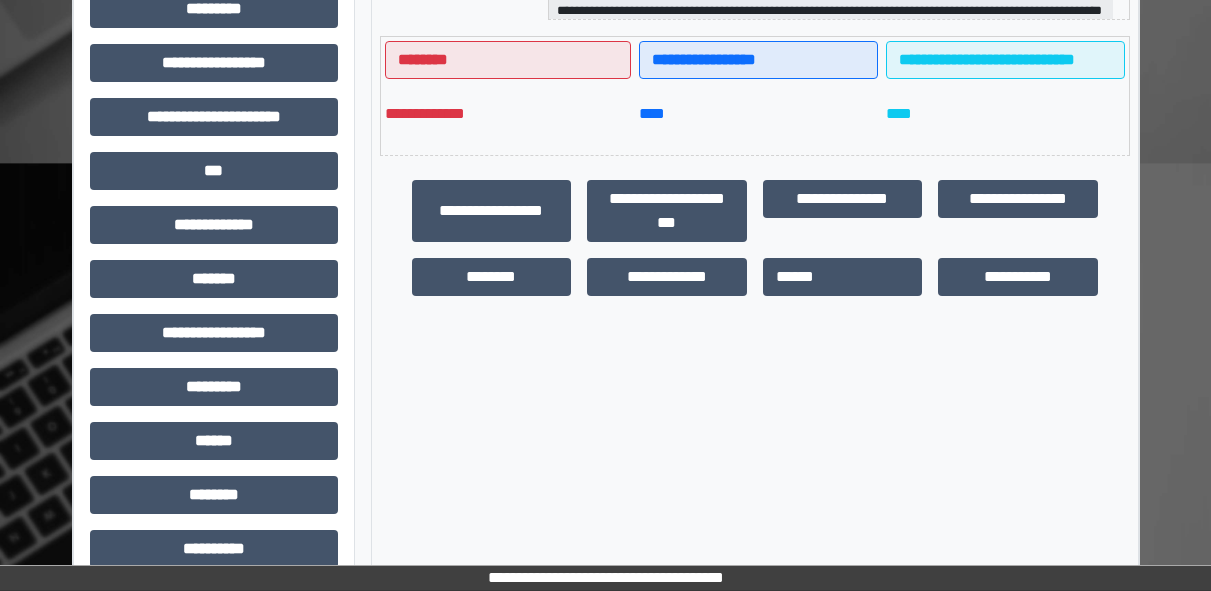 scroll, scrollTop: 531, scrollLeft: 0, axis: vertical 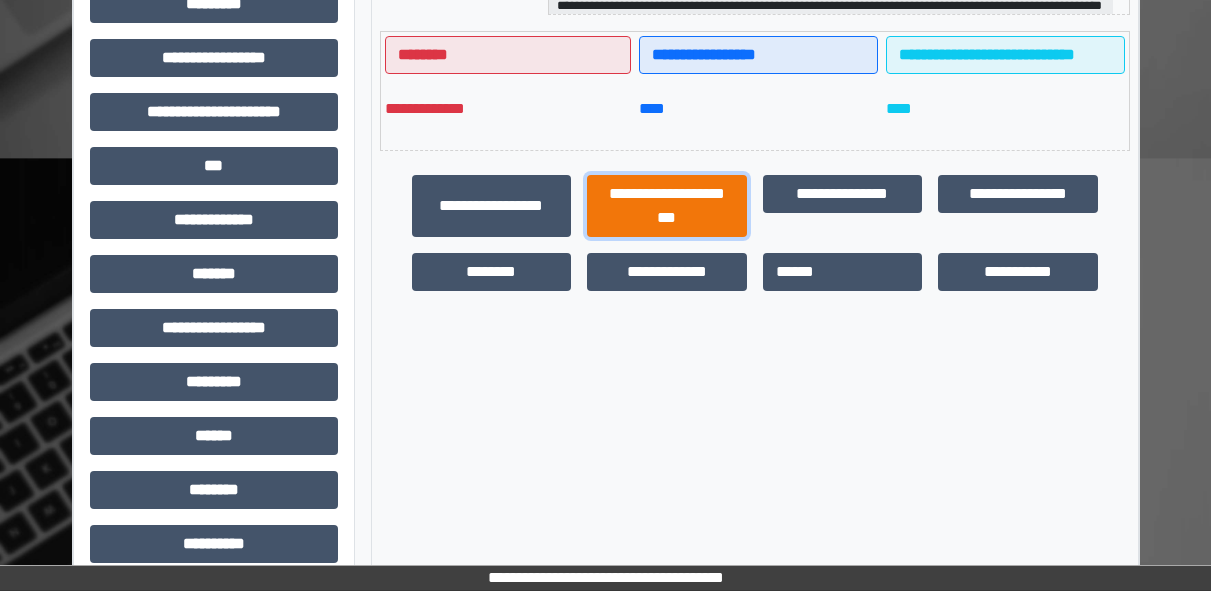 click on "**********" at bounding box center (667, 206) 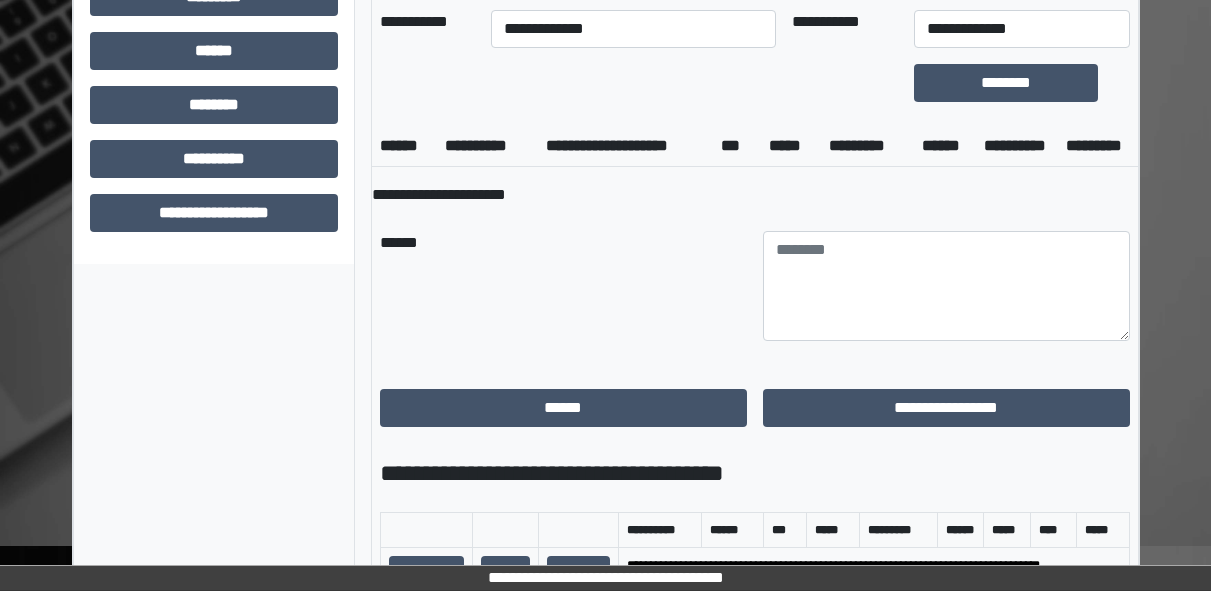 scroll, scrollTop: 917, scrollLeft: 0, axis: vertical 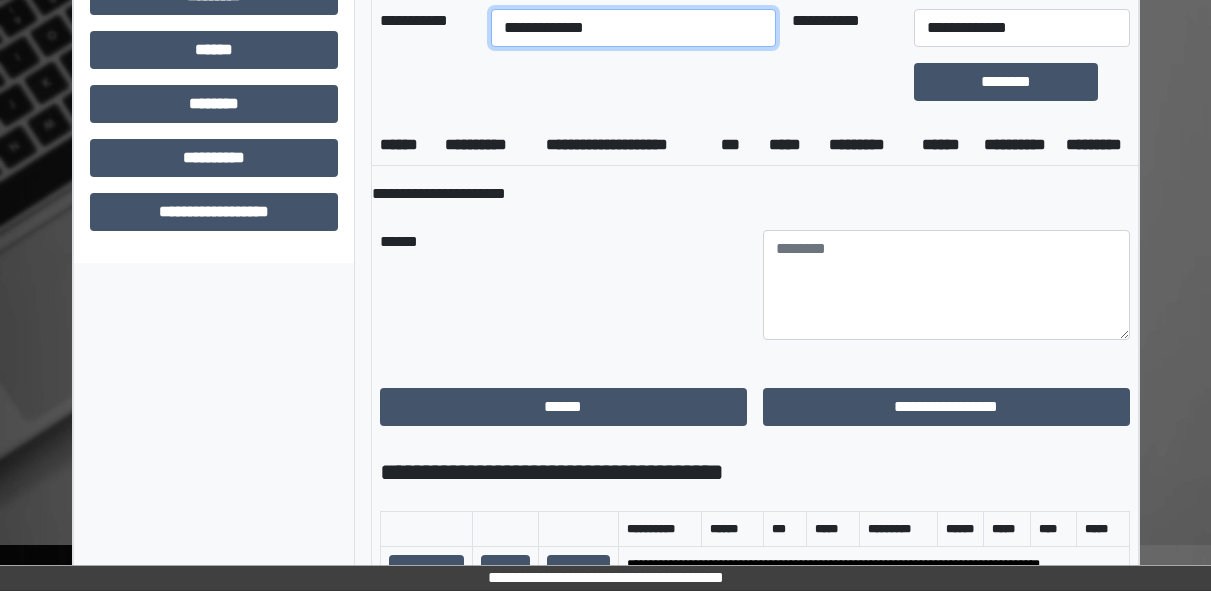 click on "**********" at bounding box center (633, 28) 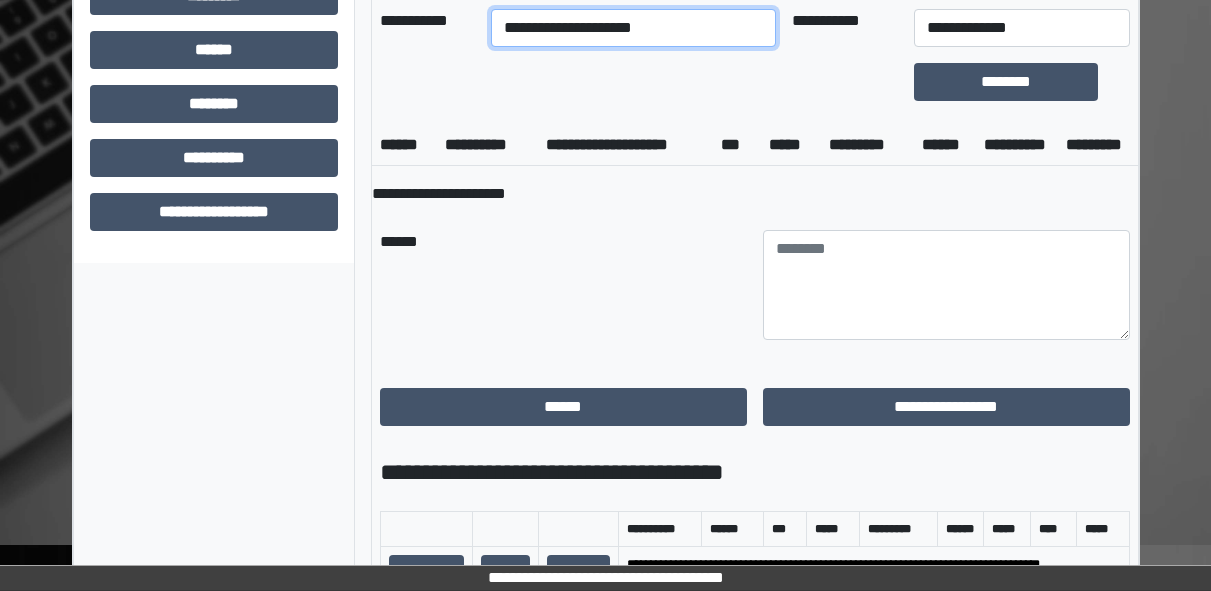 click on "**********" at bounding box center [633, 28] 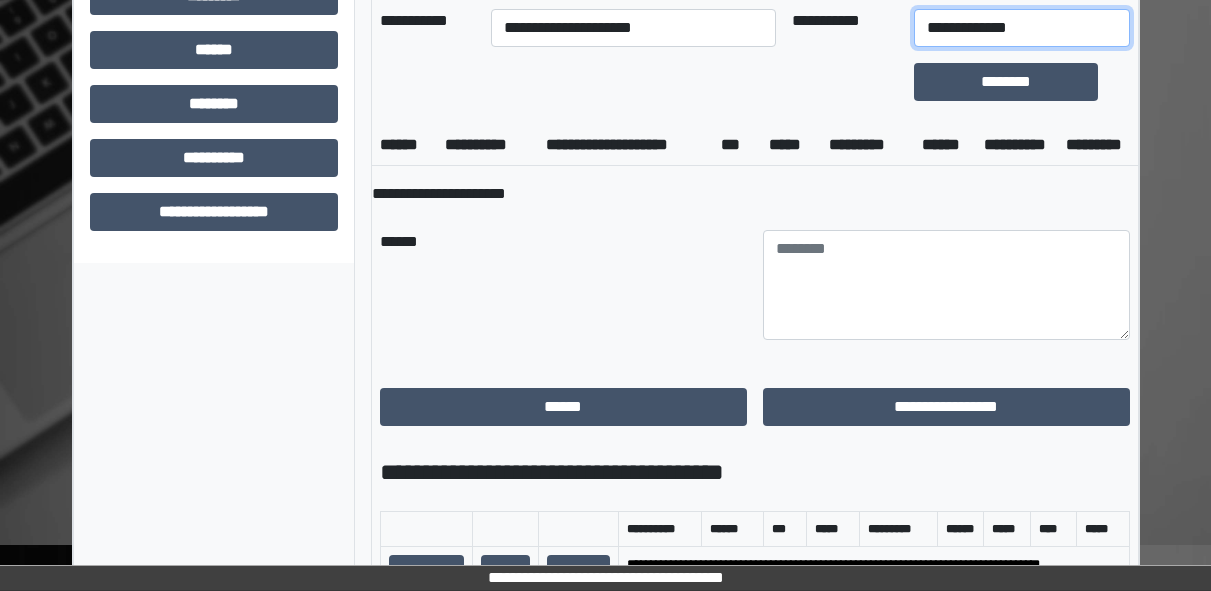 click on "**********" at bounding box center (1022, 28) 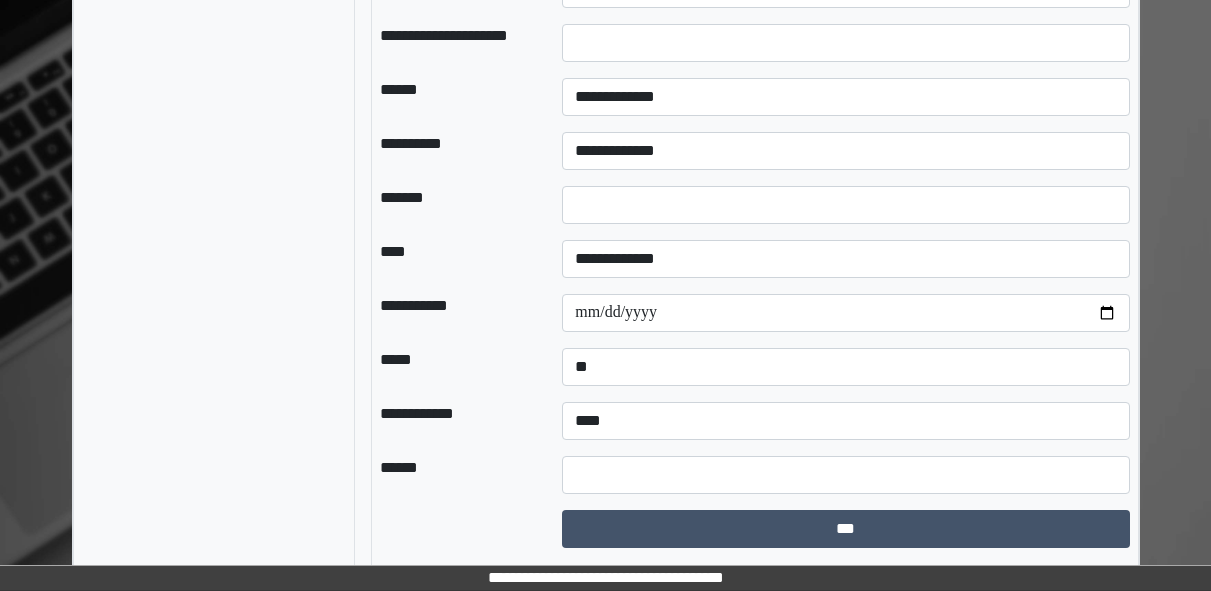 scroll, scrollTop: 2351, scrollLeft: 0, axis: vertical 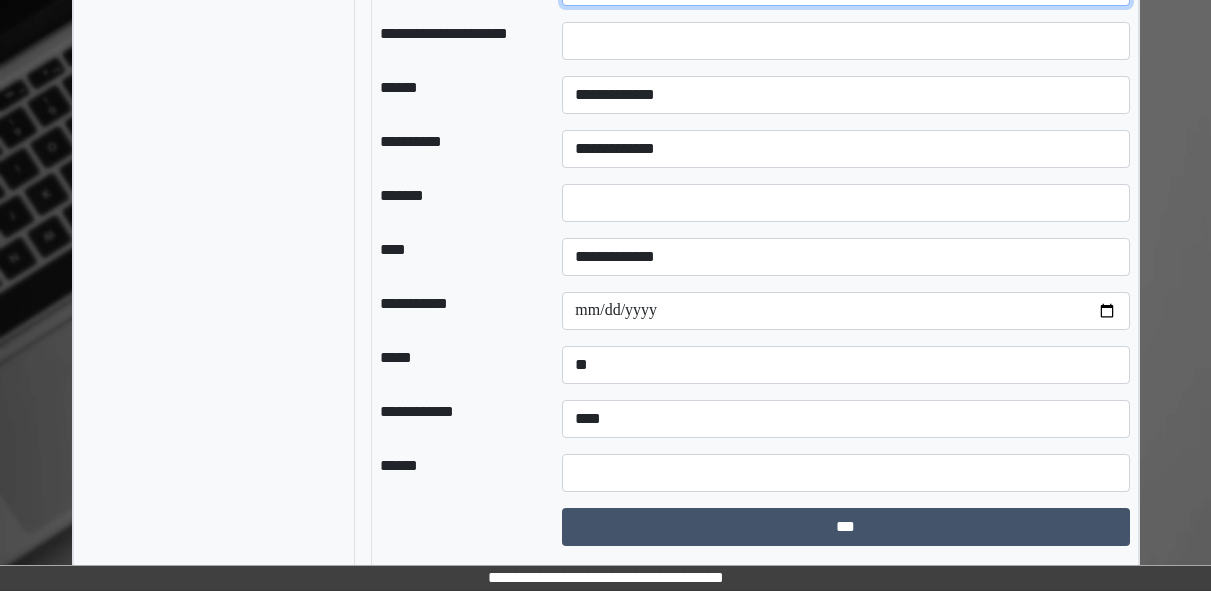 click on "**********" at bounding box center (845, -13) 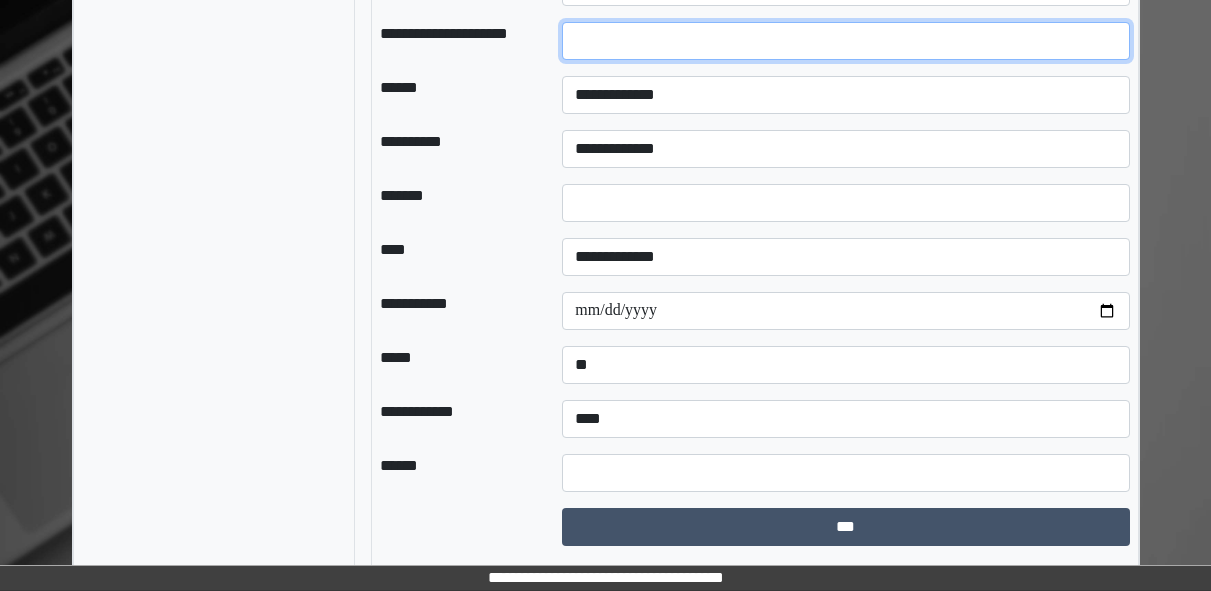 click at bounding box center [845, 41] 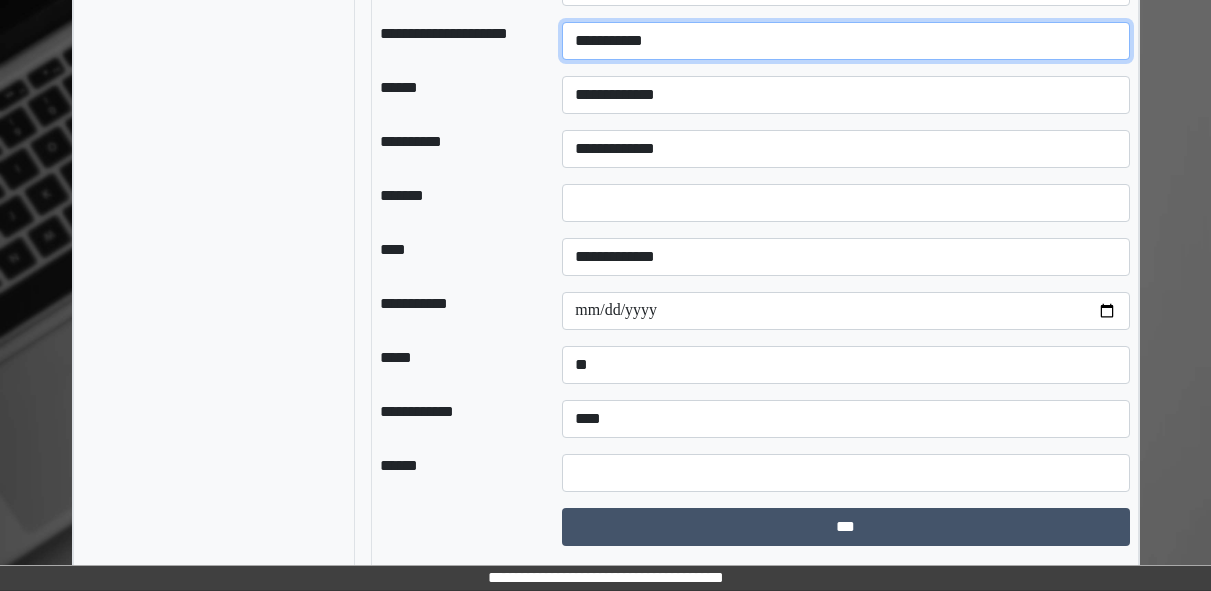 type on "**********" 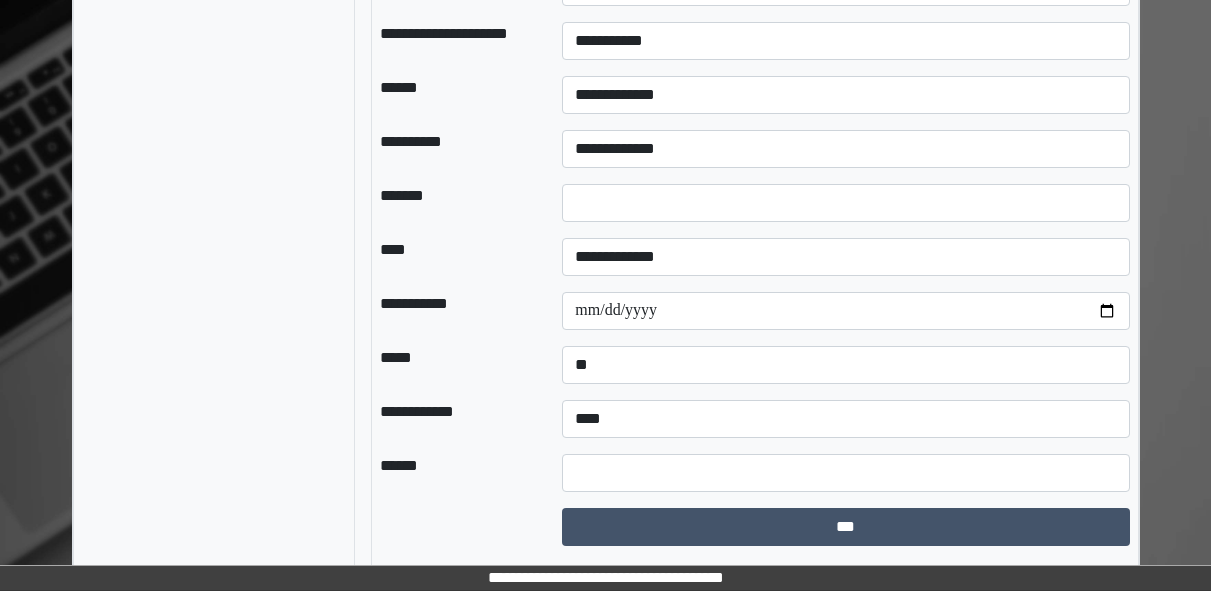 click on "**********" at bounding box center (845, 95) 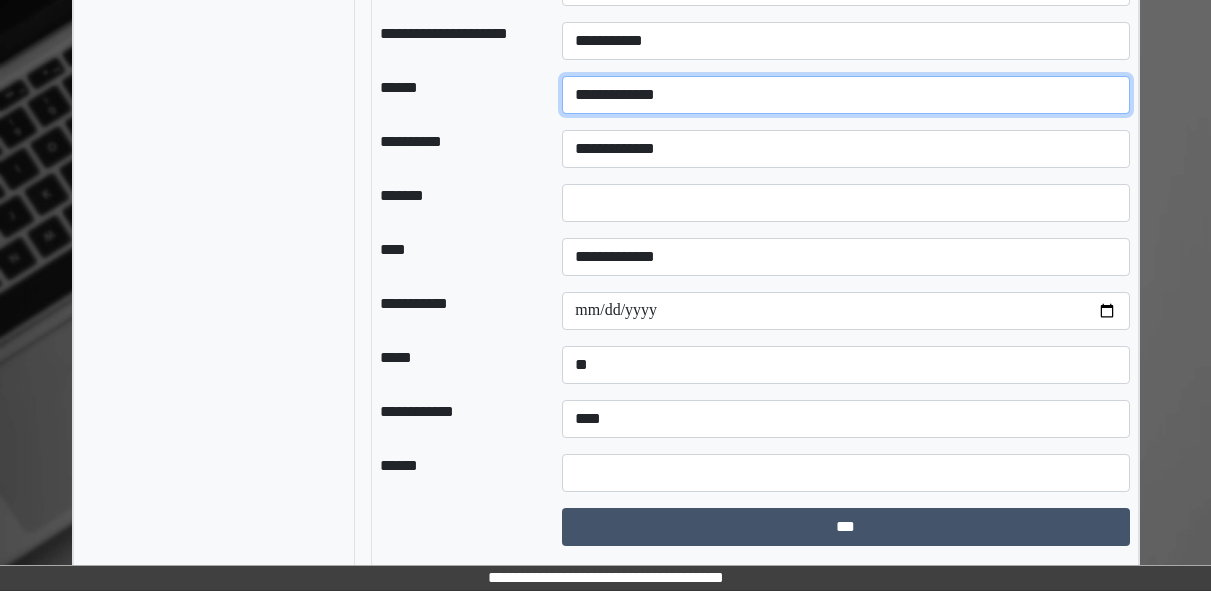 click on "**********" at bounding box center (845, 95) 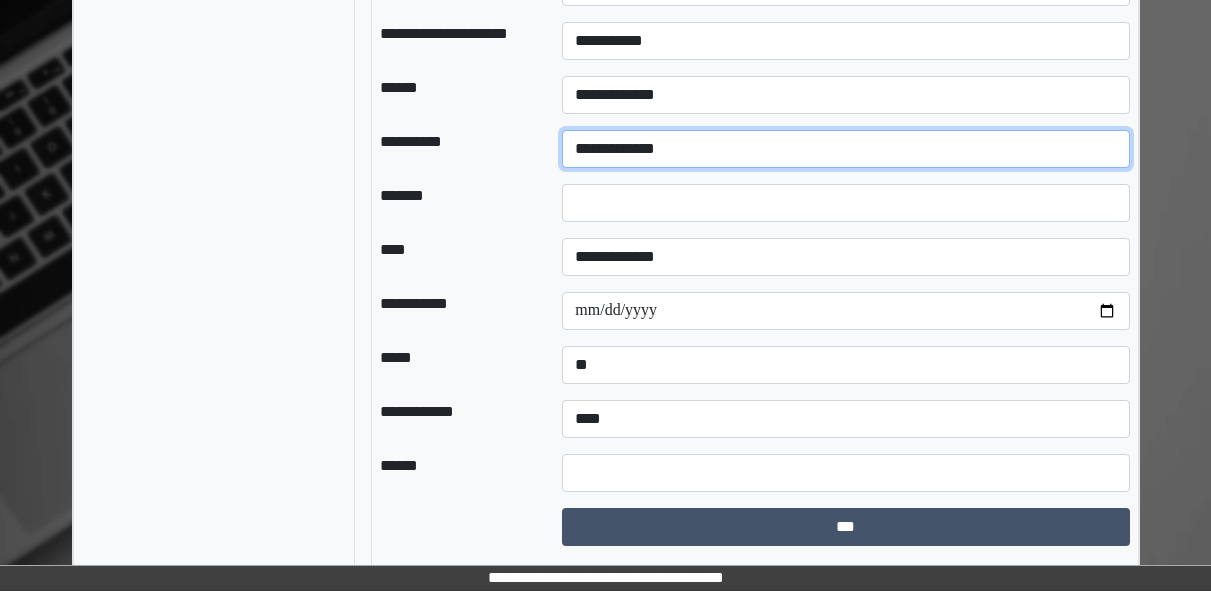 click on "**********" at bounding box center [845, 149] 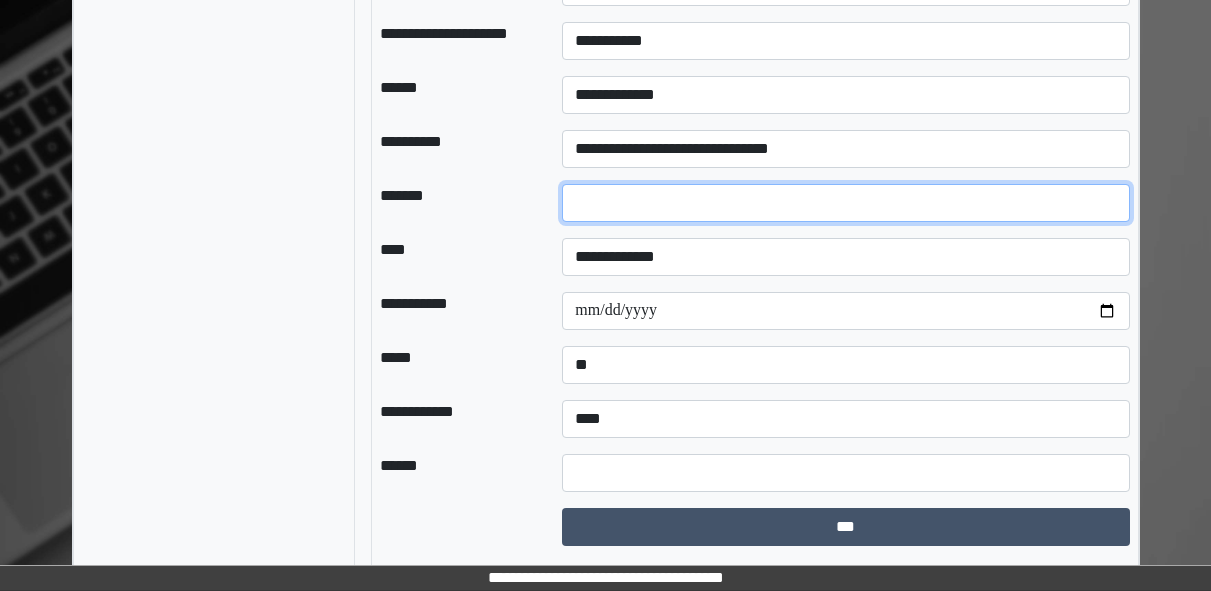 click at bounding box center (845, 203) 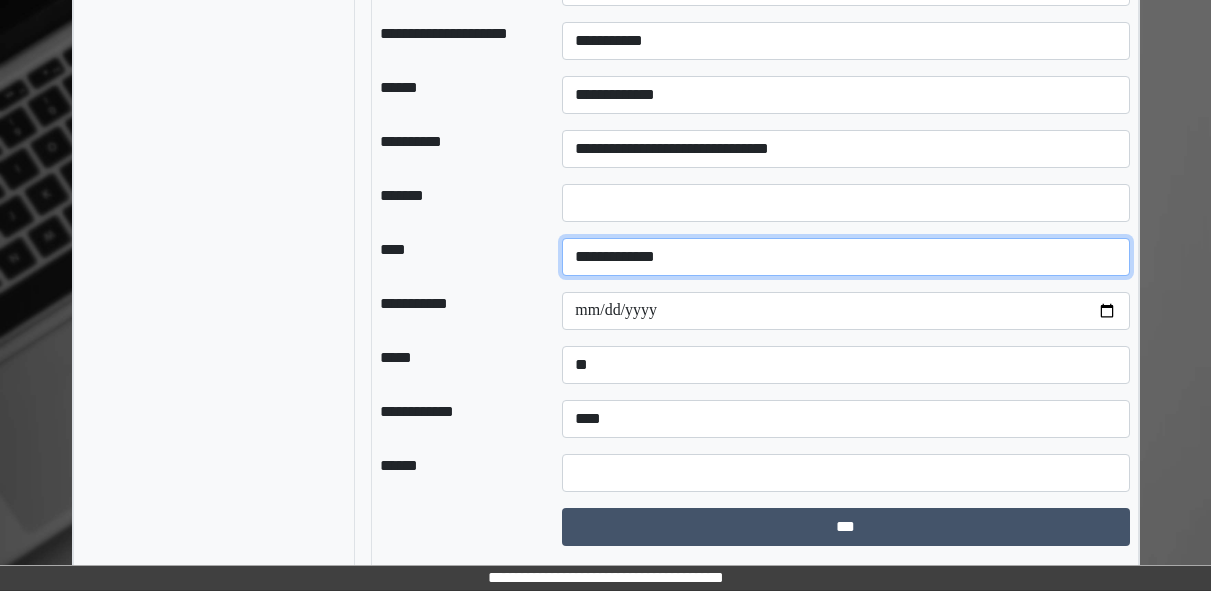 click on "**********" at bounding box center [845, 257] 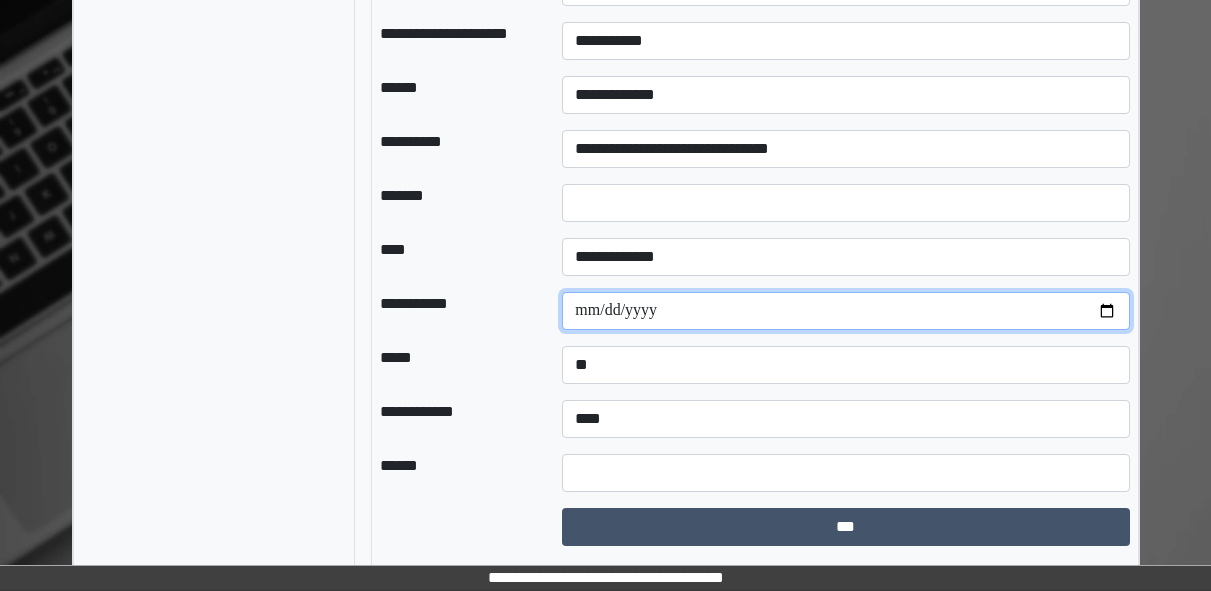 click at bounding box center (845, 311) 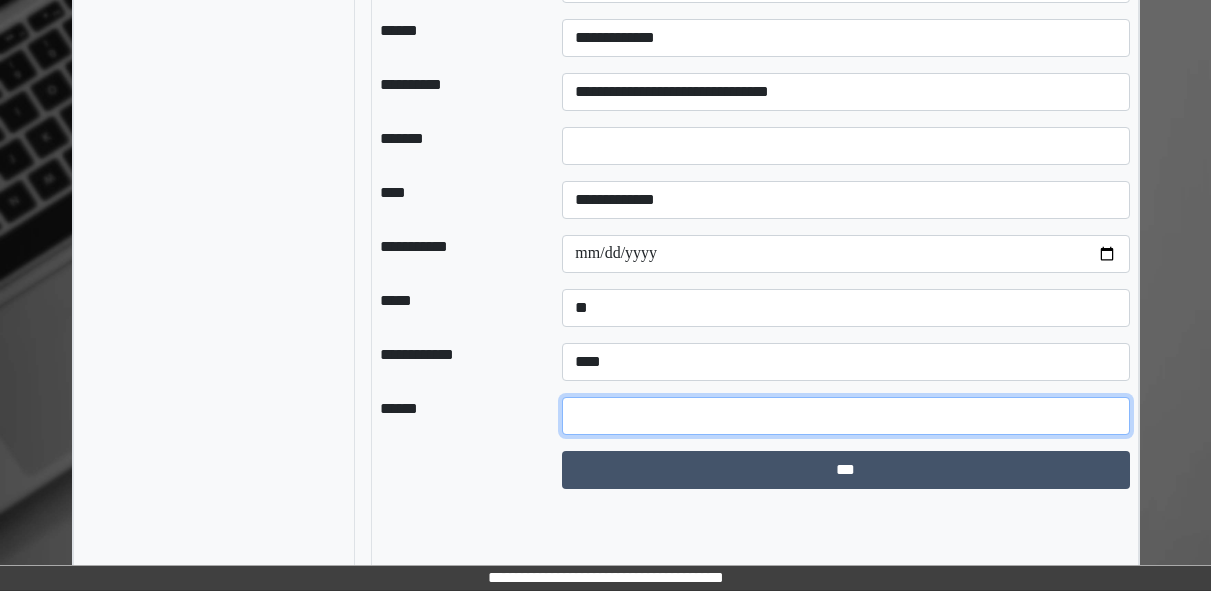 click at bounding box center (845, 416) 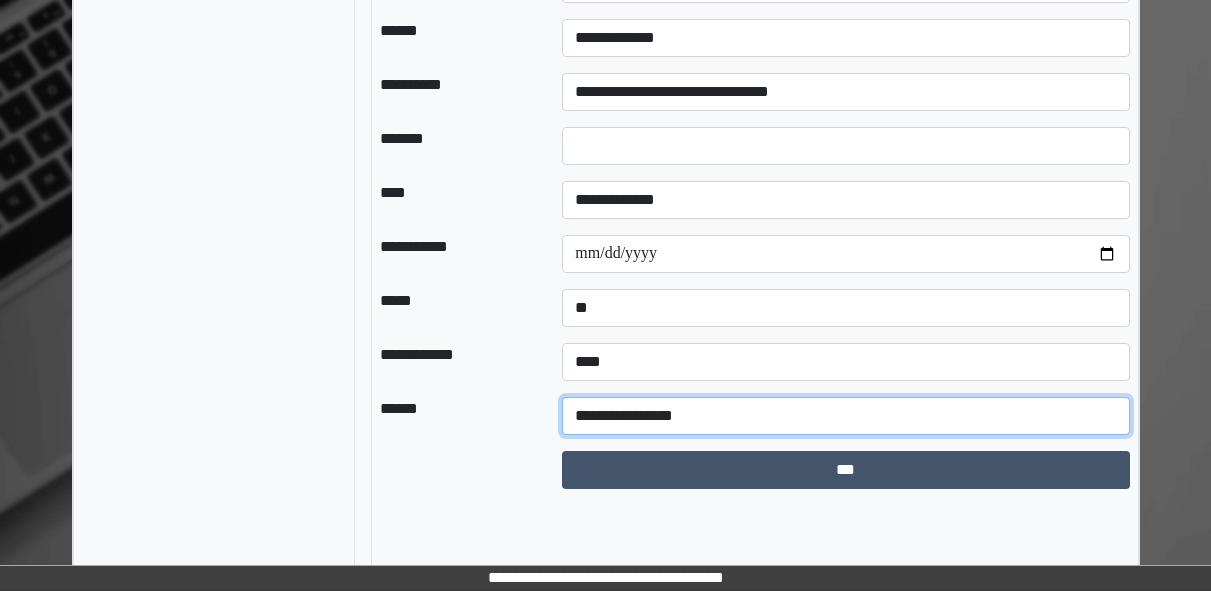 type on "**********" 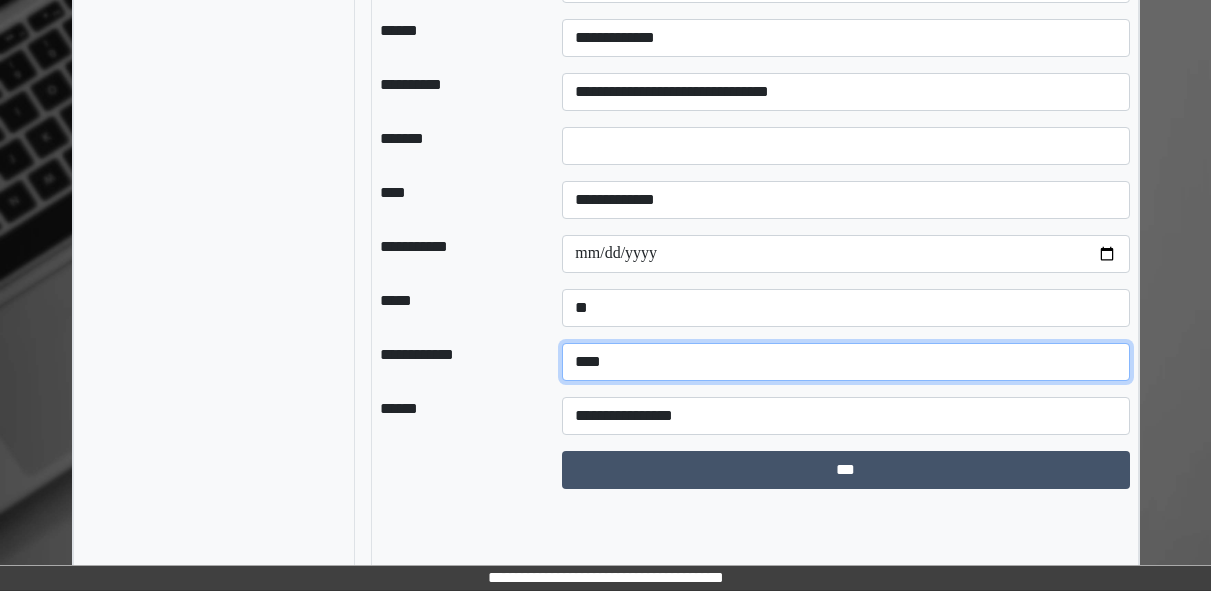 click on "**********" at bounding box center [845, 362] 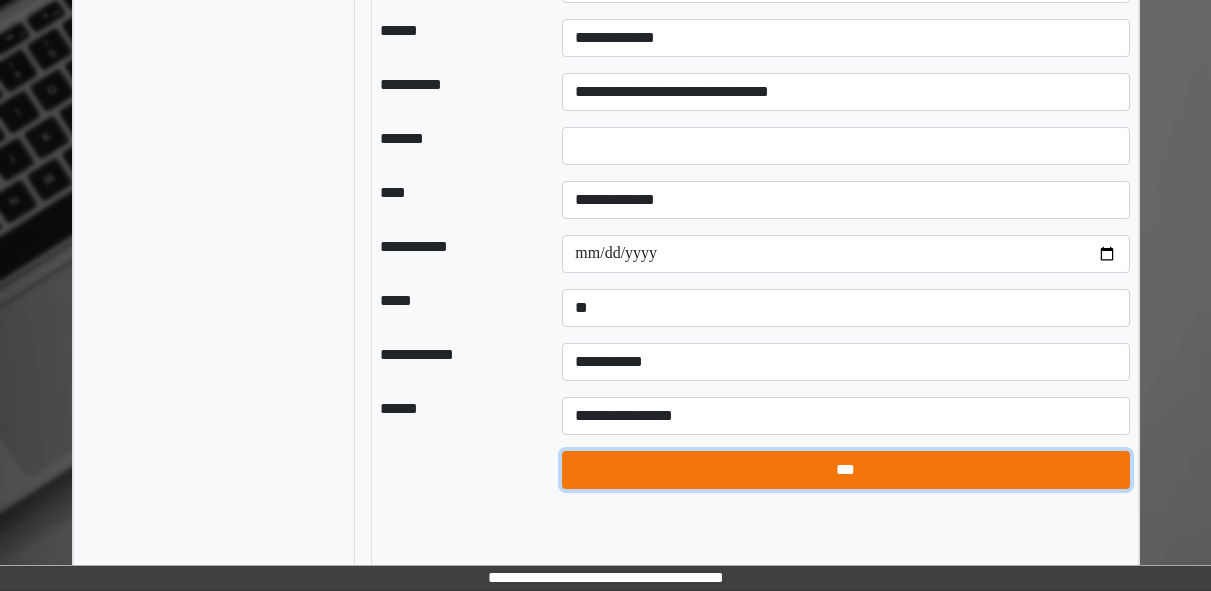 click on "***" at bounding box center [845, 470] 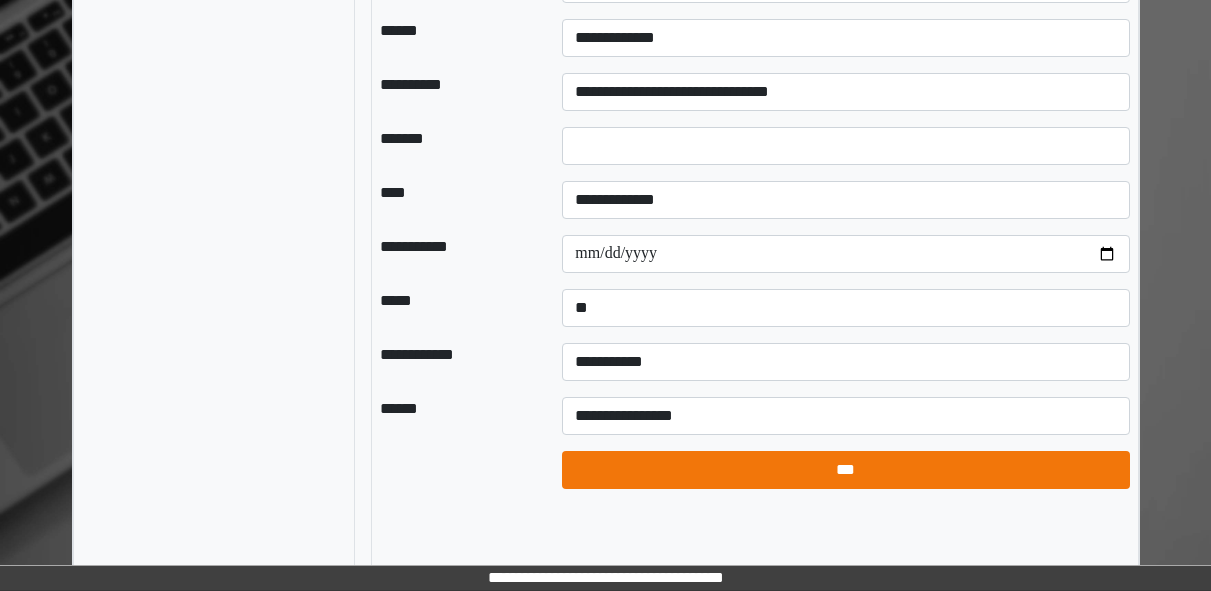 select on "*" 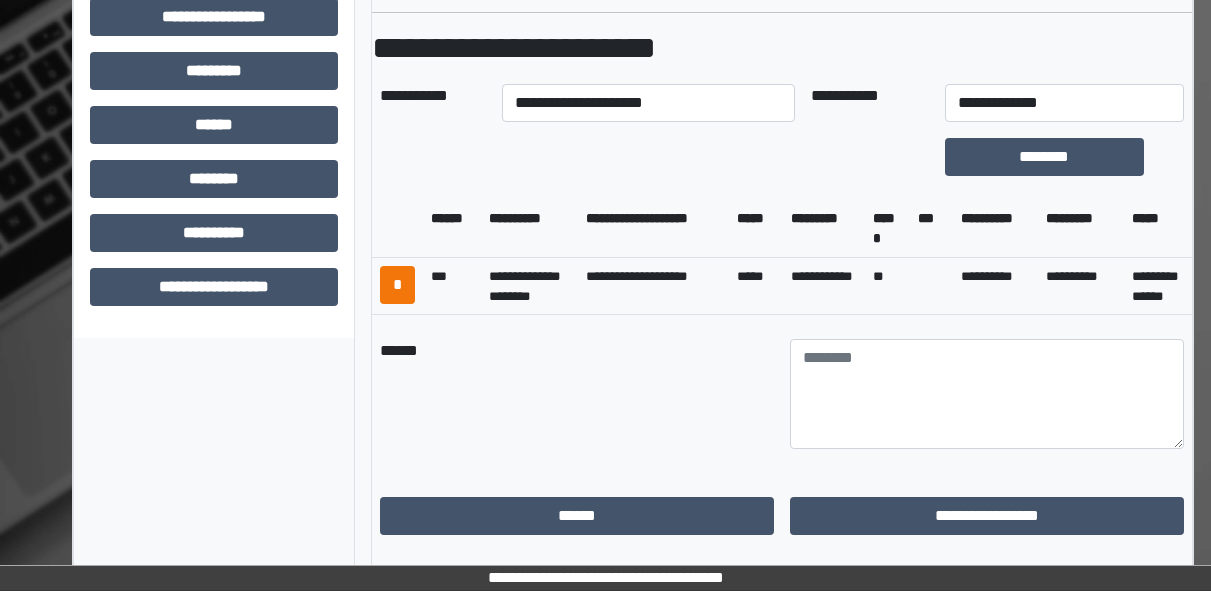 scroll, scrollTop: 839, scrollLeft: 0, axis: vertical 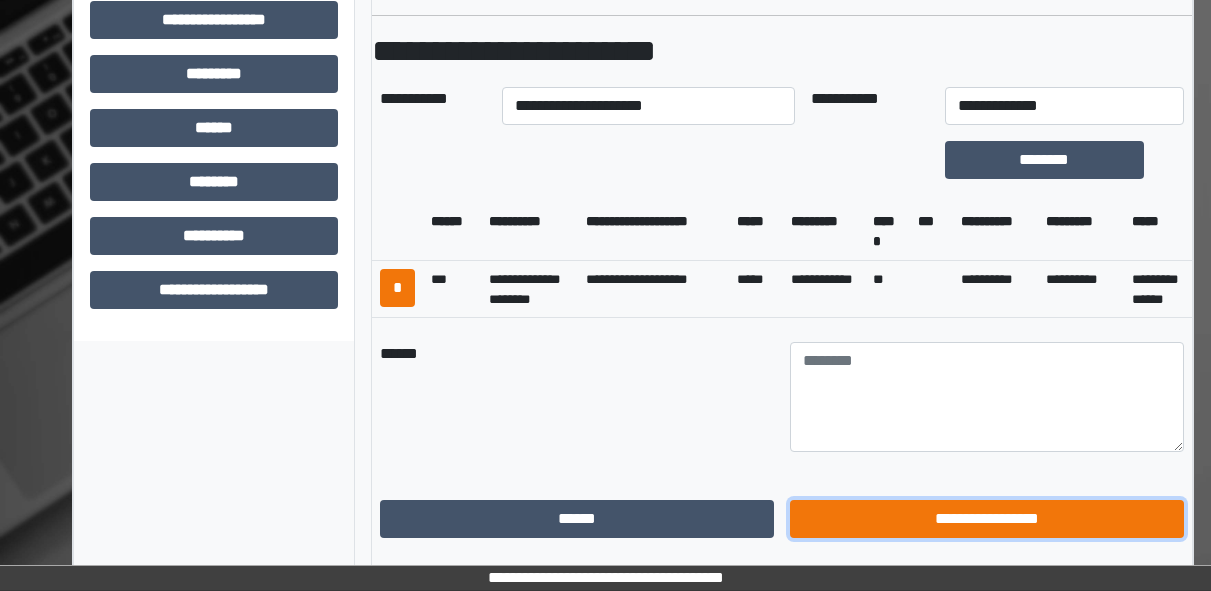 click on "**********" at bounding box center [987, 519] 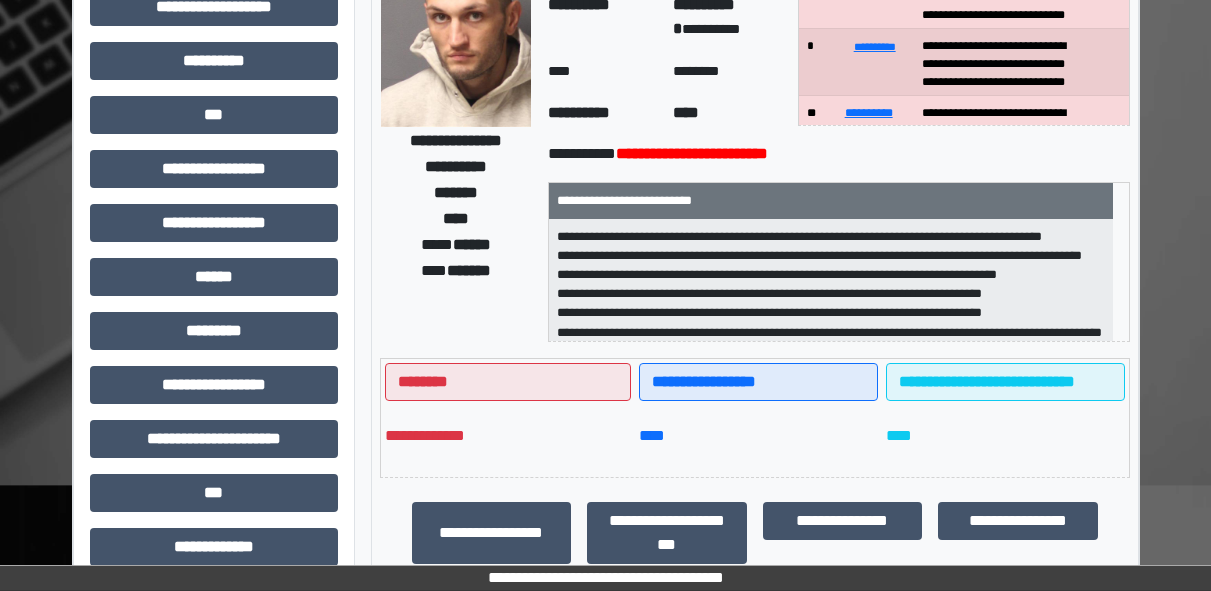 scroll, scrollTop: 0, scrollLeft: 0, axis: both 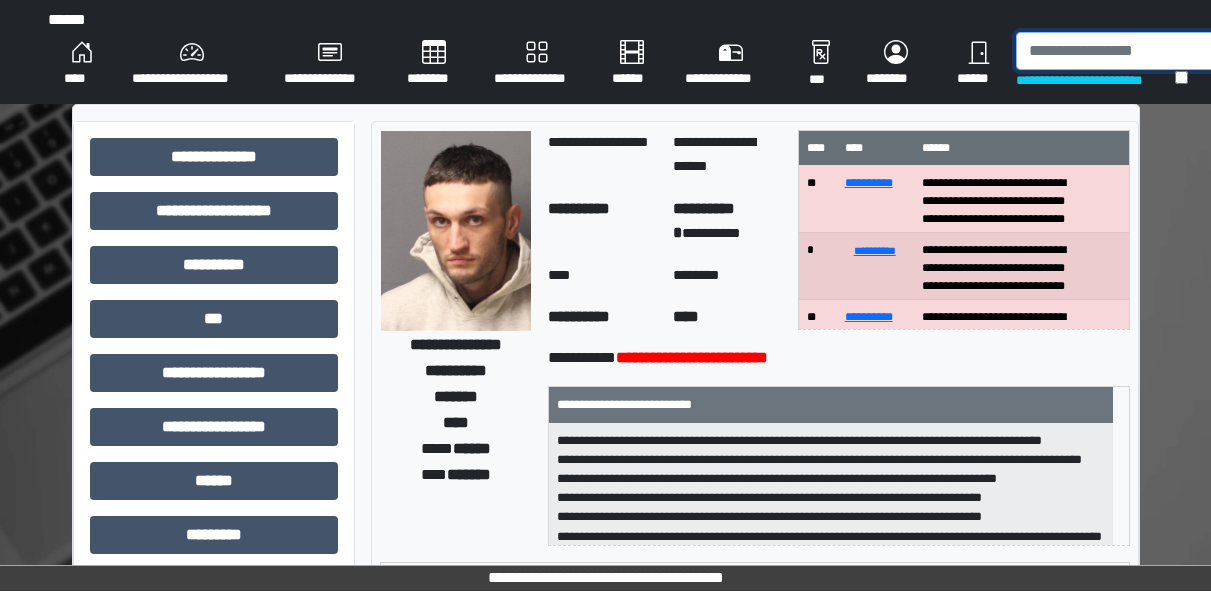 click at bounding box center [1119, 51] 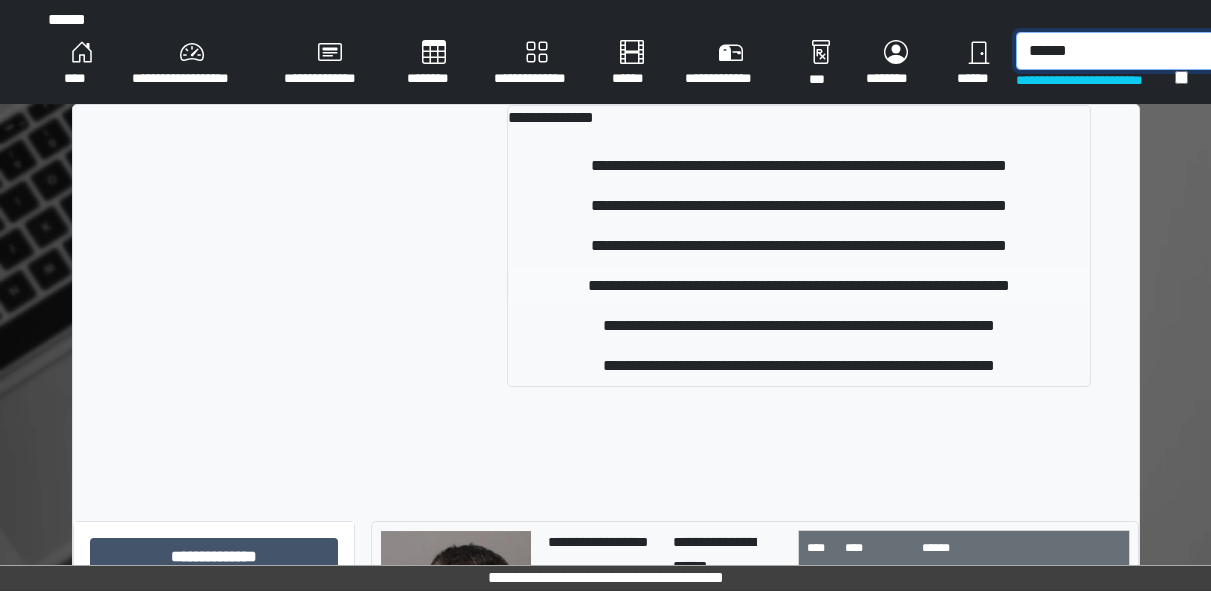 type on "******" 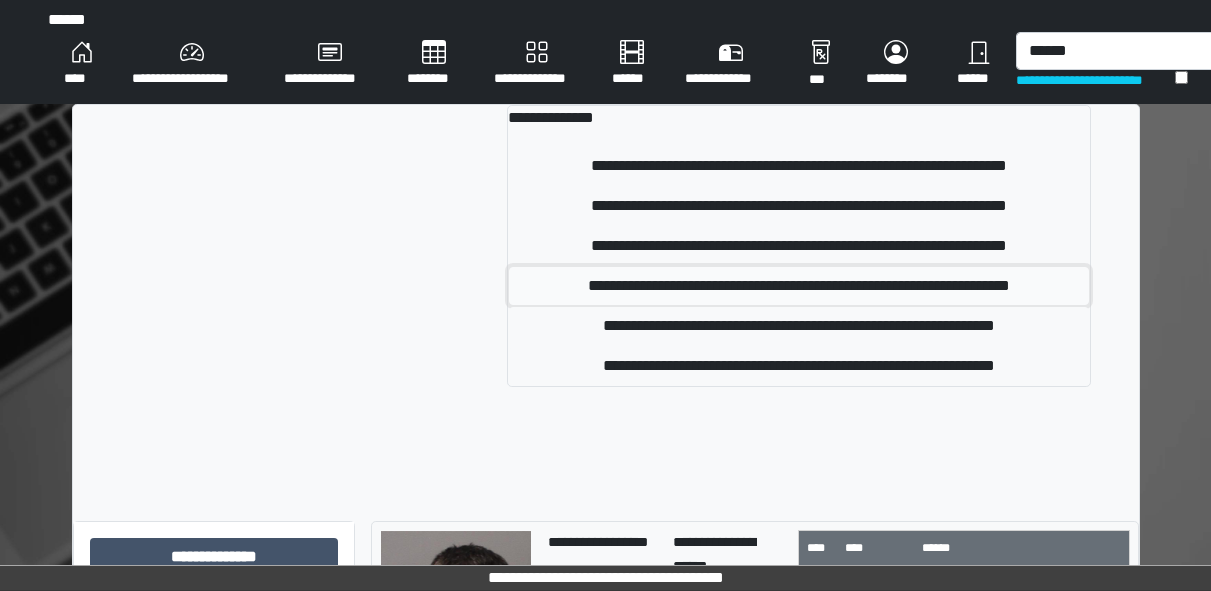 click on "**********" at bounding box center [799, 286] 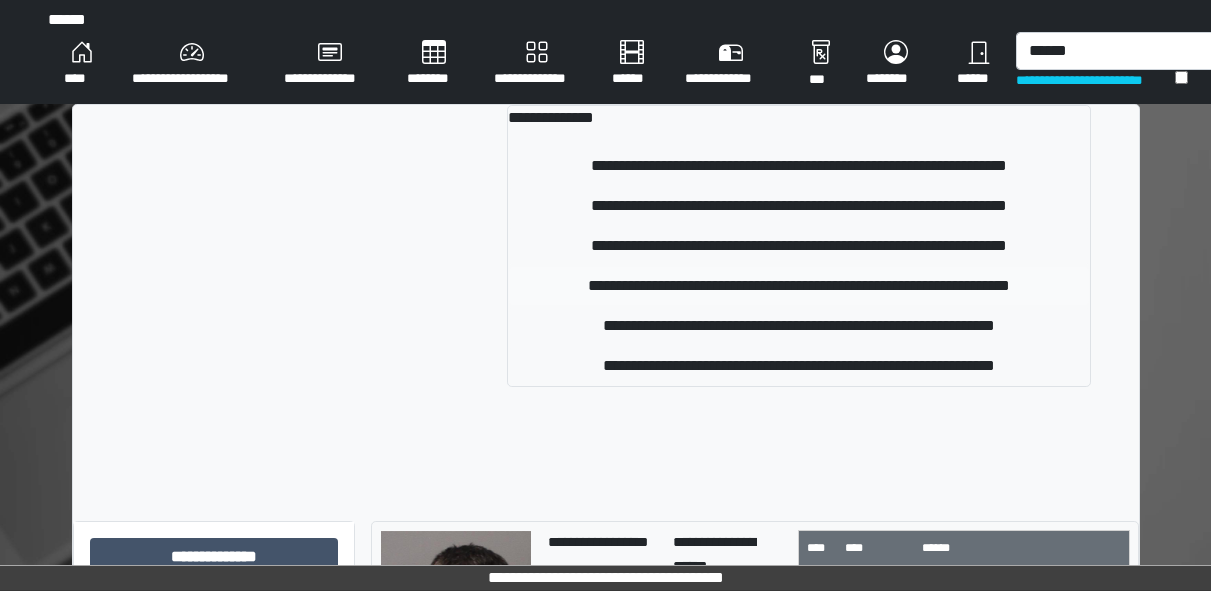 type 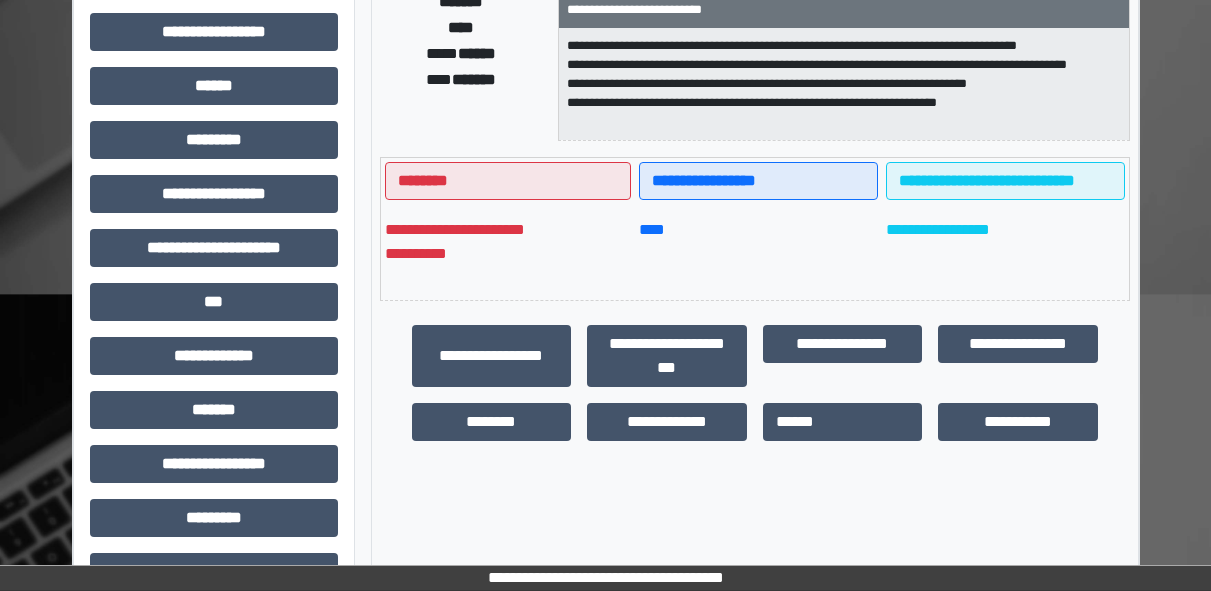 scroll, scrollTop: 424, scrollLeft: 0, axis: vertical 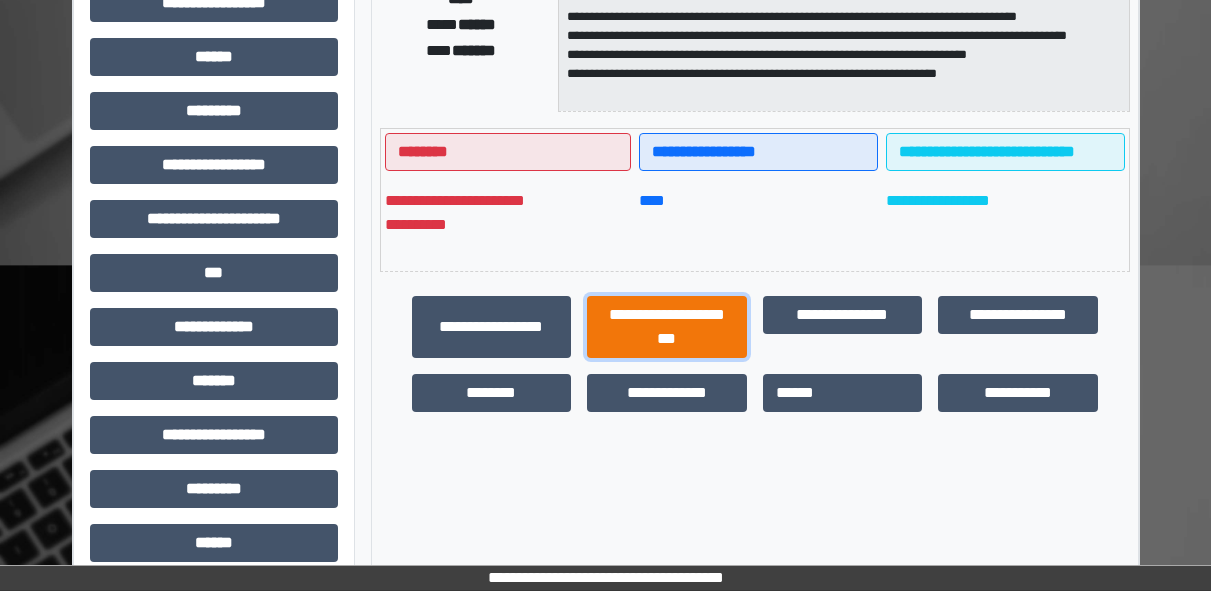 click on "**********" at bounding box center [667, 327] 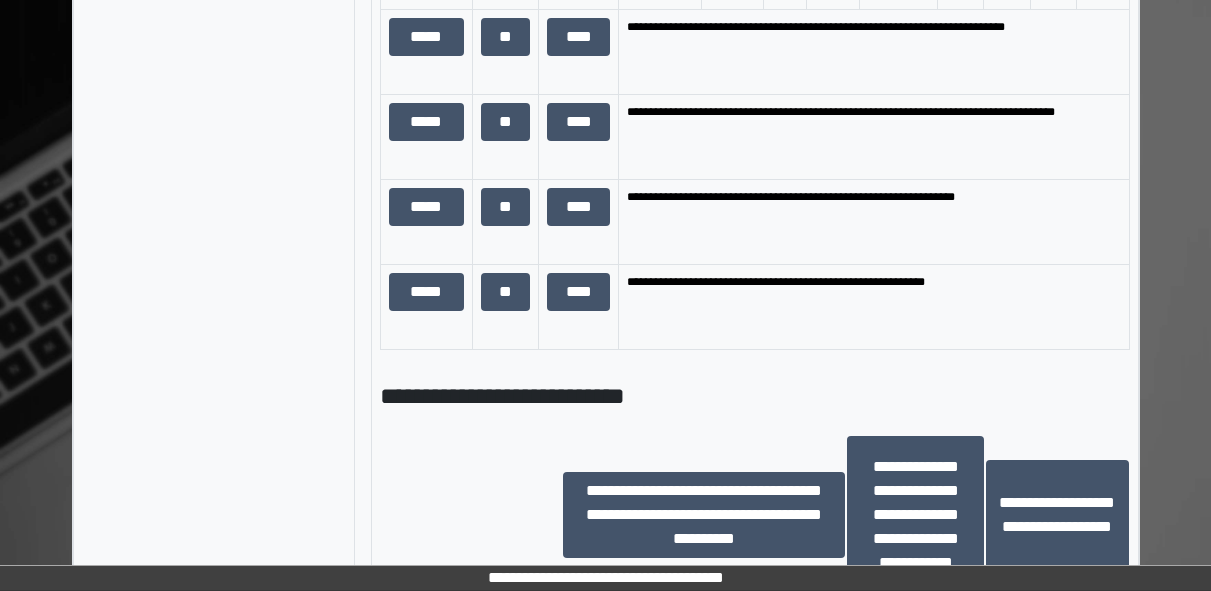 scroll, scrollTop: 1473, scrollLeft: 0, axis: vertical 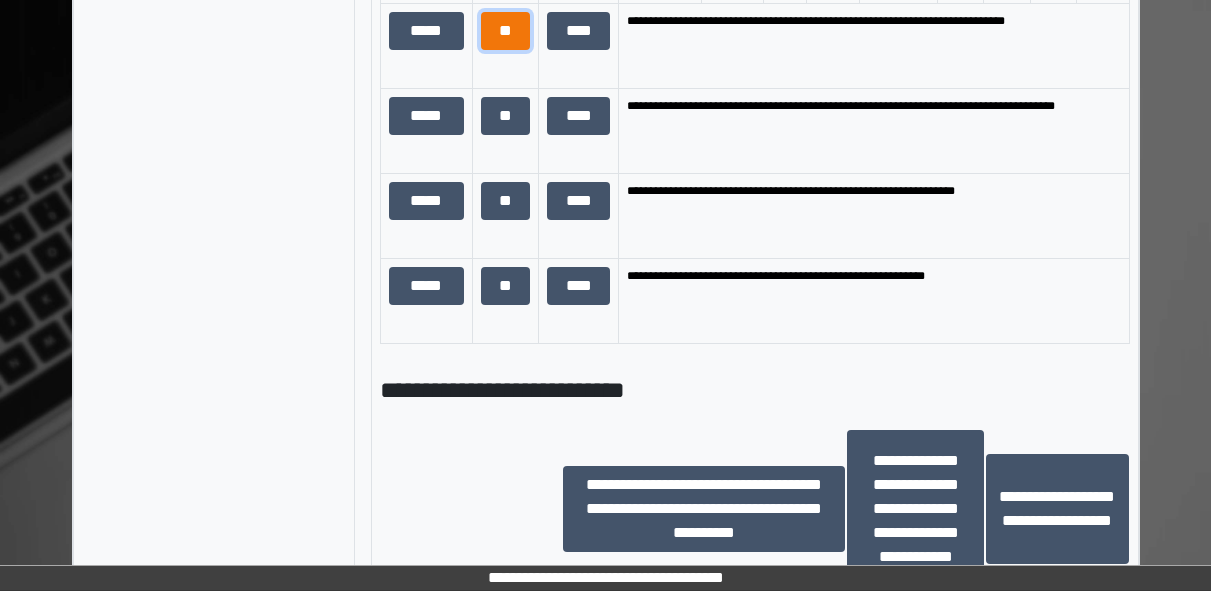 click on "**" at bounding box center (506, 31) 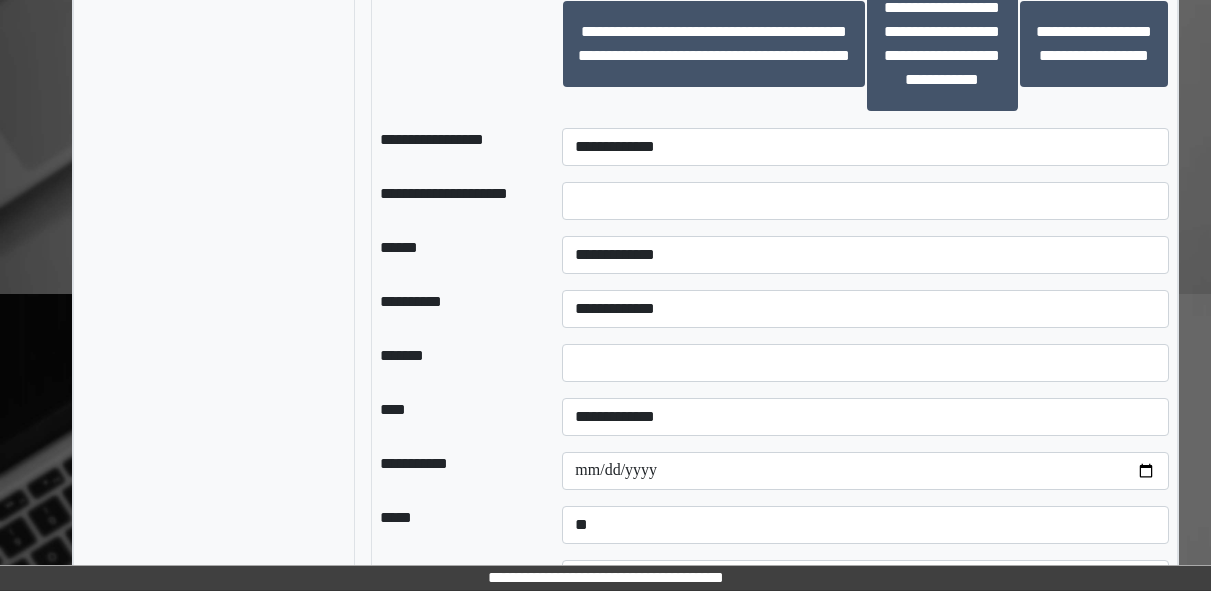 scroll, scrollTop: 1949, scrollLeft: 0, axis: vertical 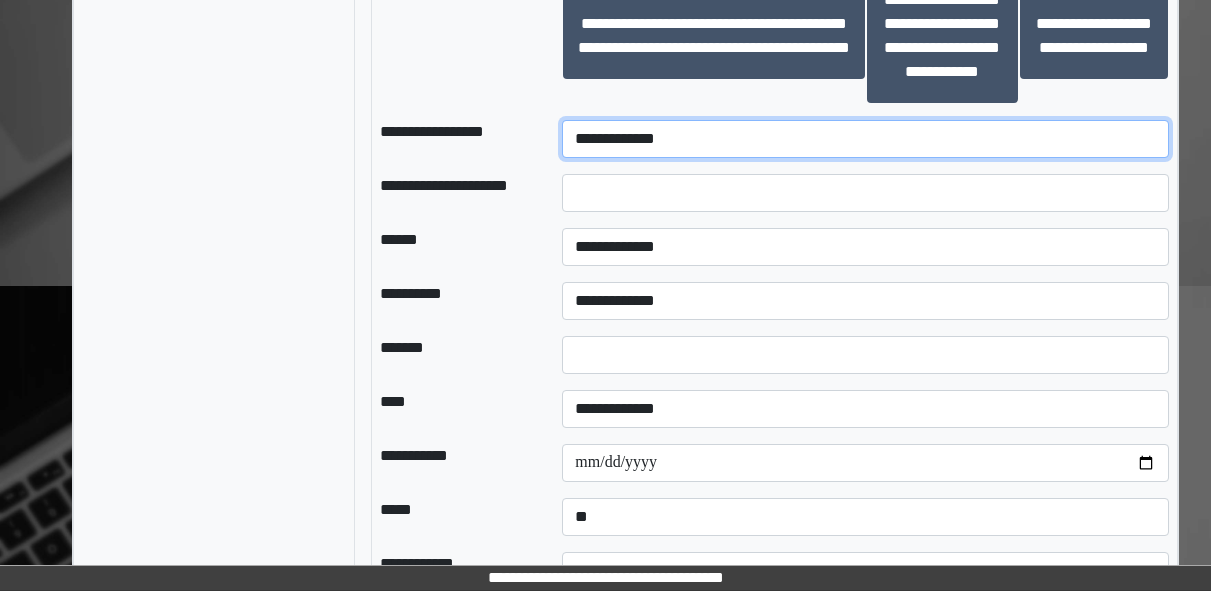 click on "**********" at bounding box center [865, 139] 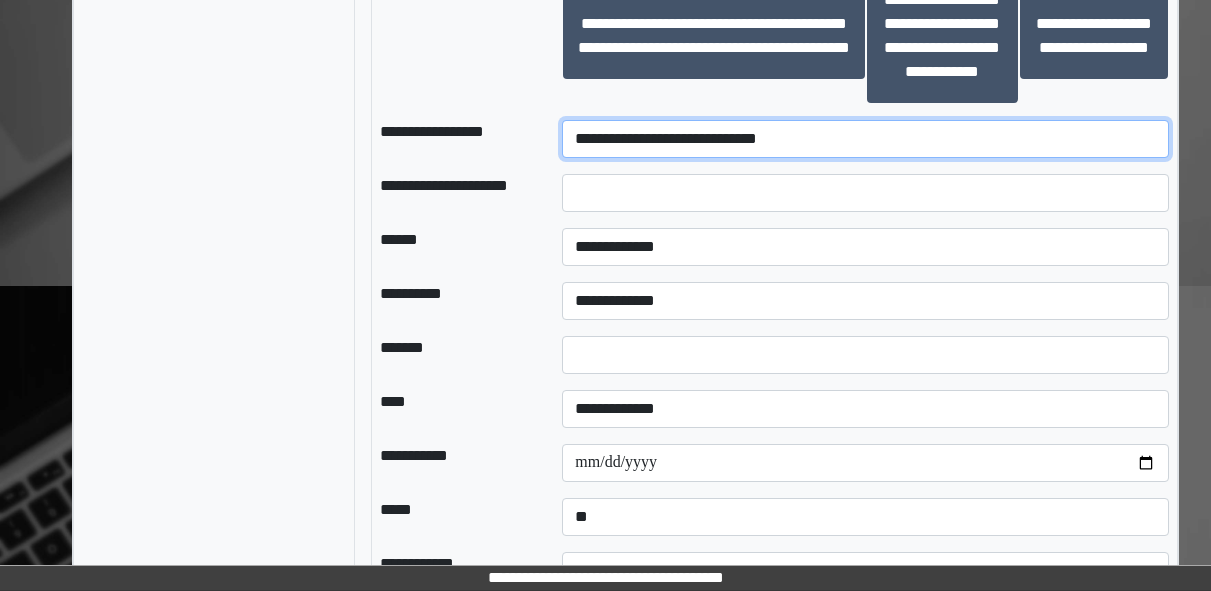 click on "**********" at bounding box center (865, 139) 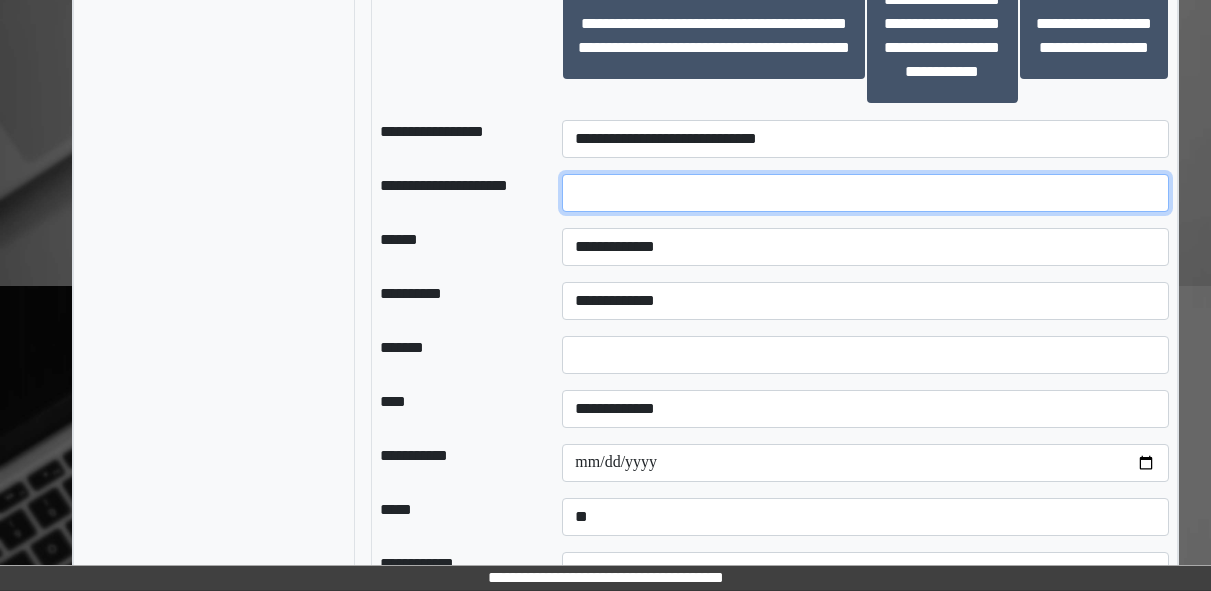 click at bounding box center [865, 193] 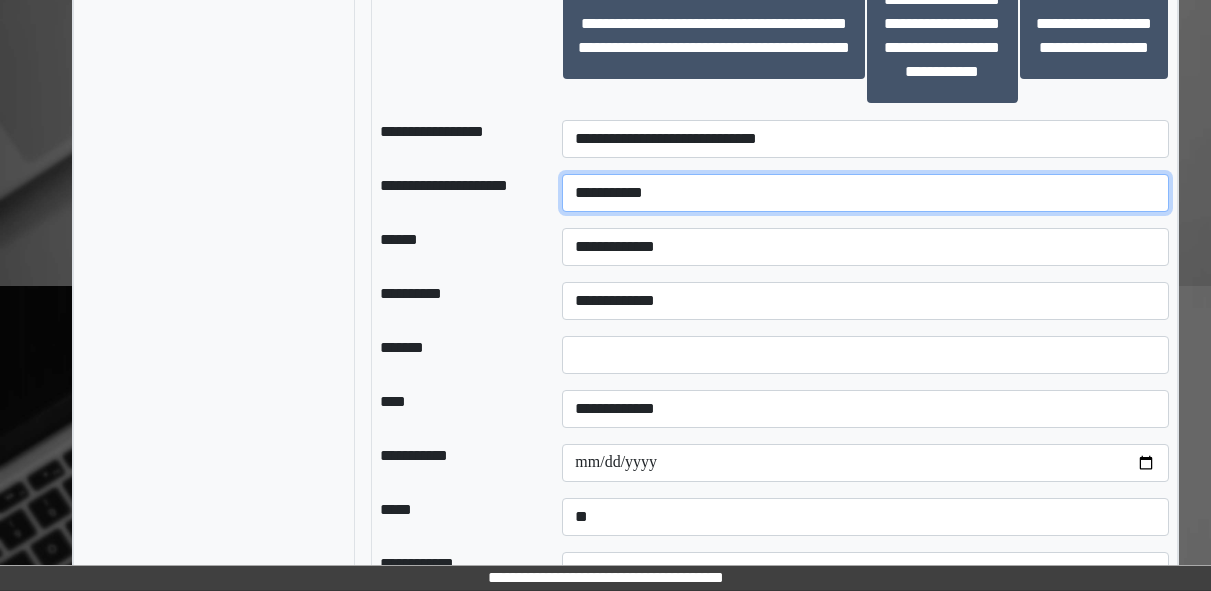 type on "**********" 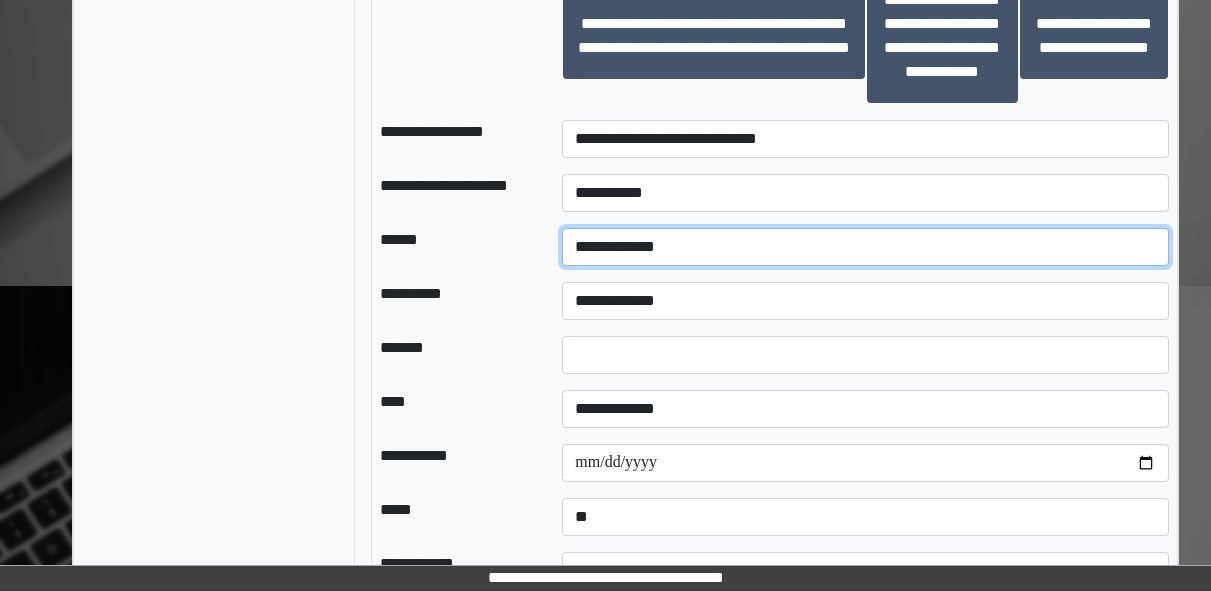 click on "**********" at bounding box center [865, 247] 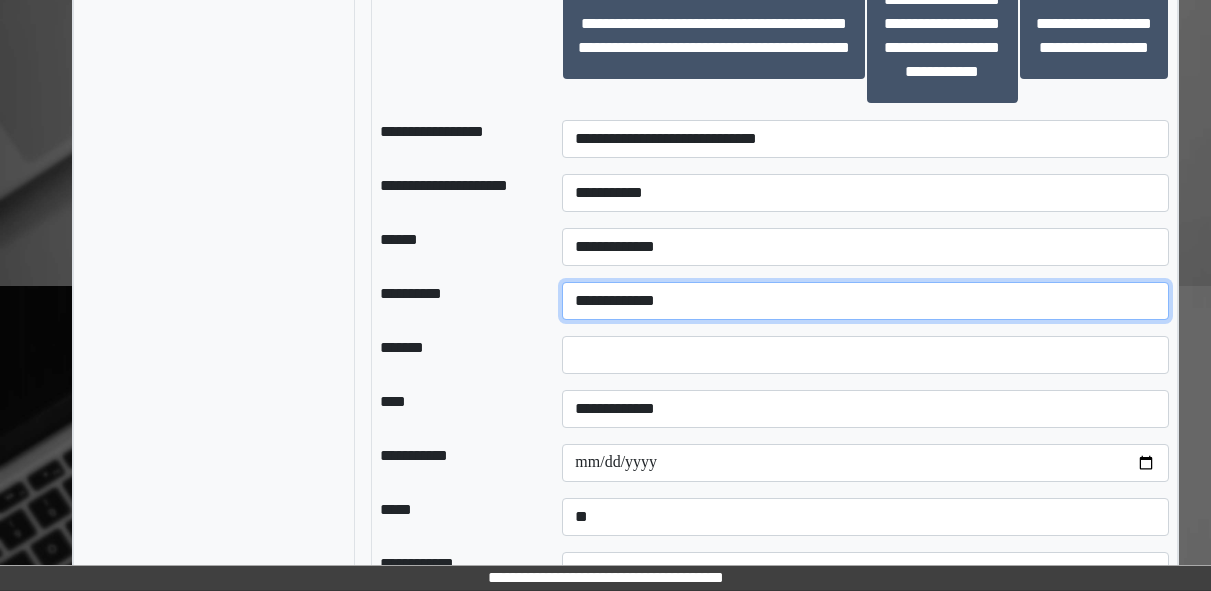 click on "**********" at bounding box center (865, 301) 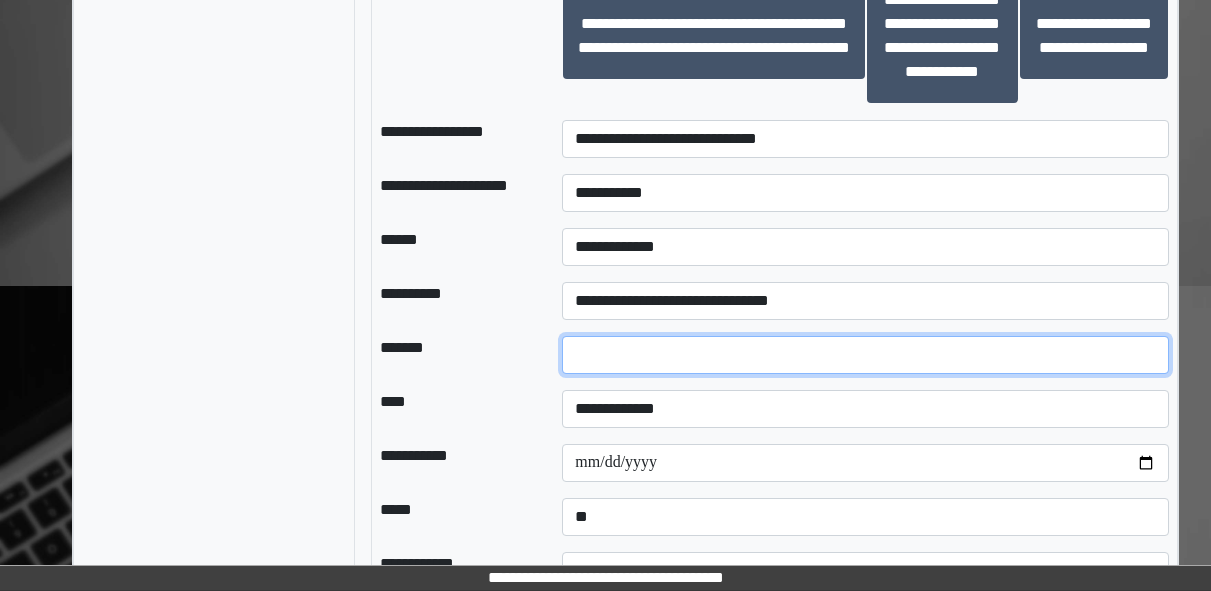 click at bounding box center [865, 355] 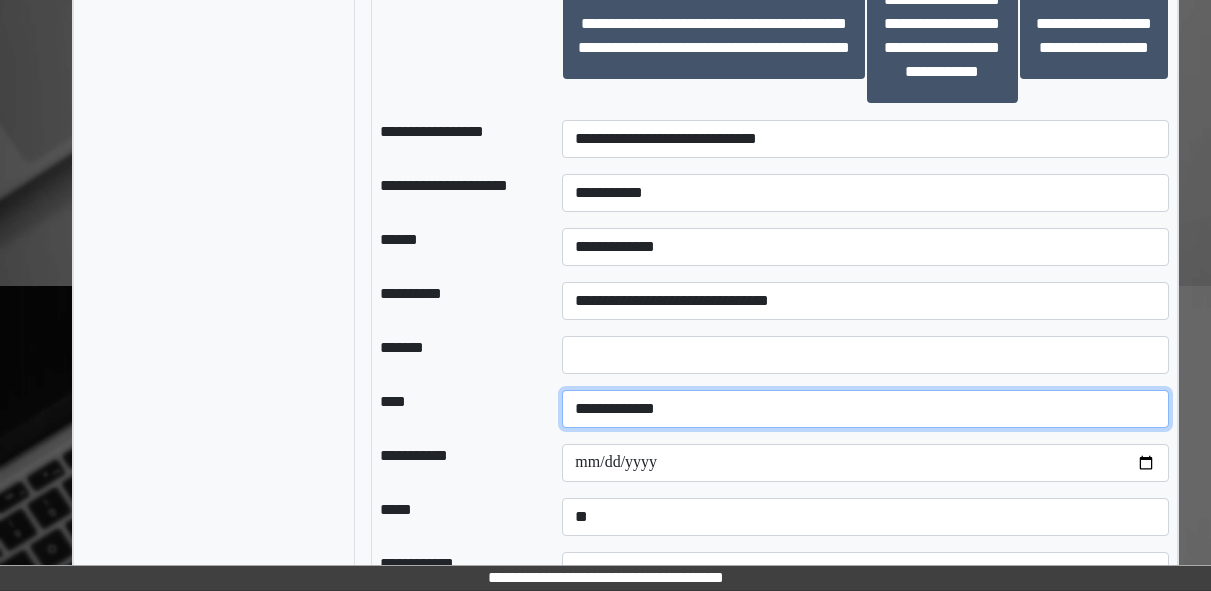 click on "**********" at bounding box center (865, 409) 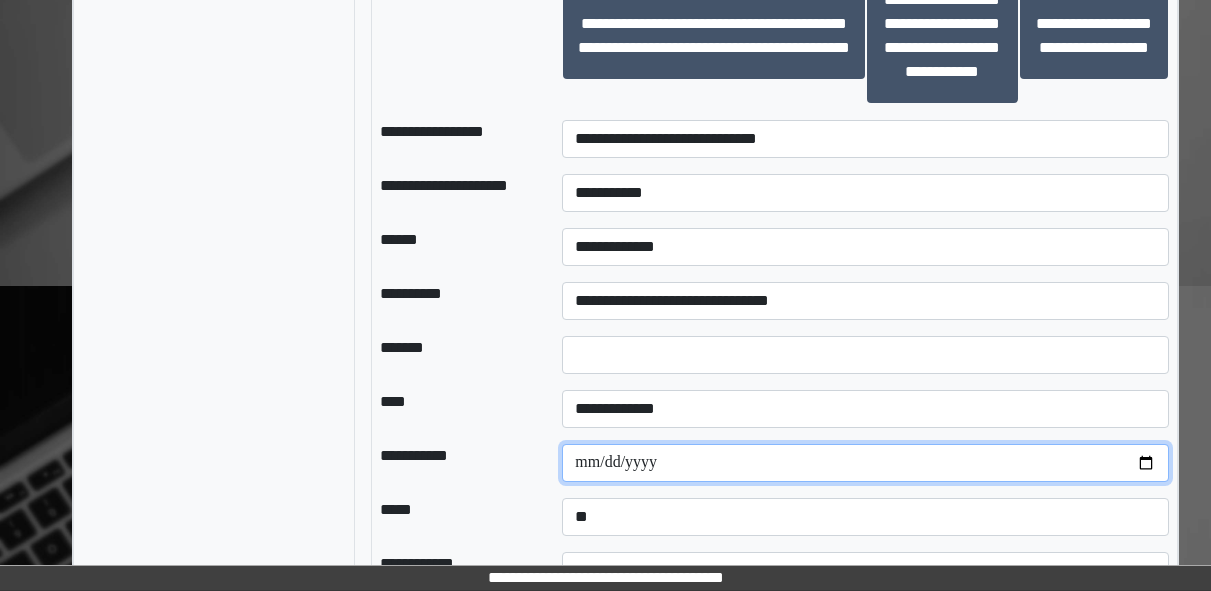 drag, startPoint x: 743, startPoint y: 519, endPoint x: 1134, endPoint y: 491, distance: 392.00128 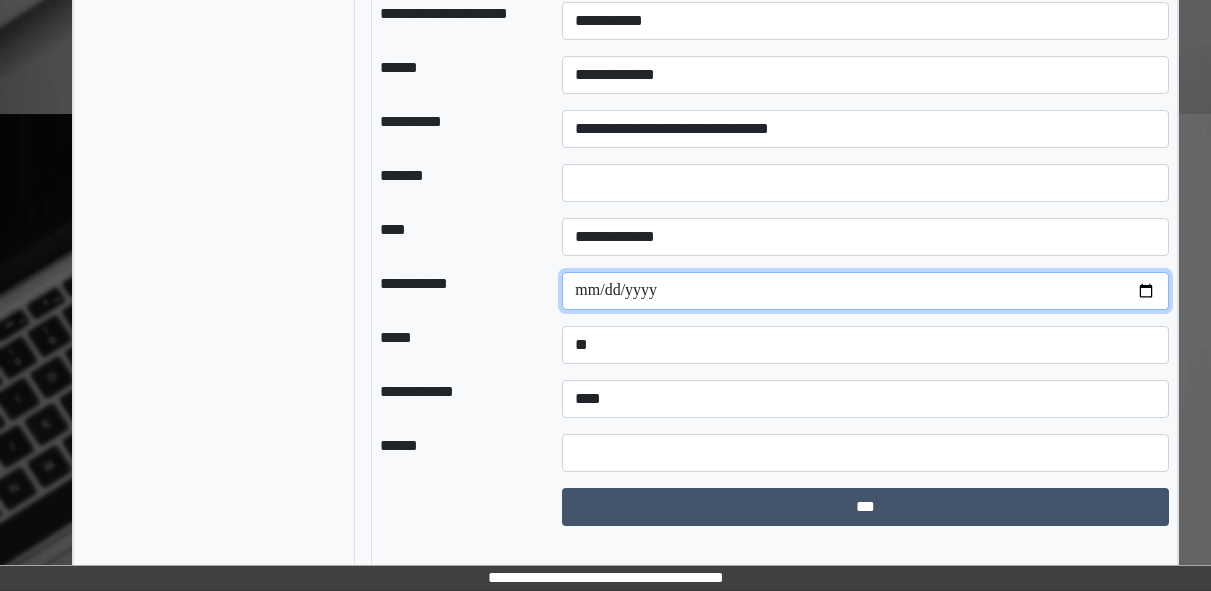 scroll, scrollTop: 2136, scrollLeft: 0, axis: vertical 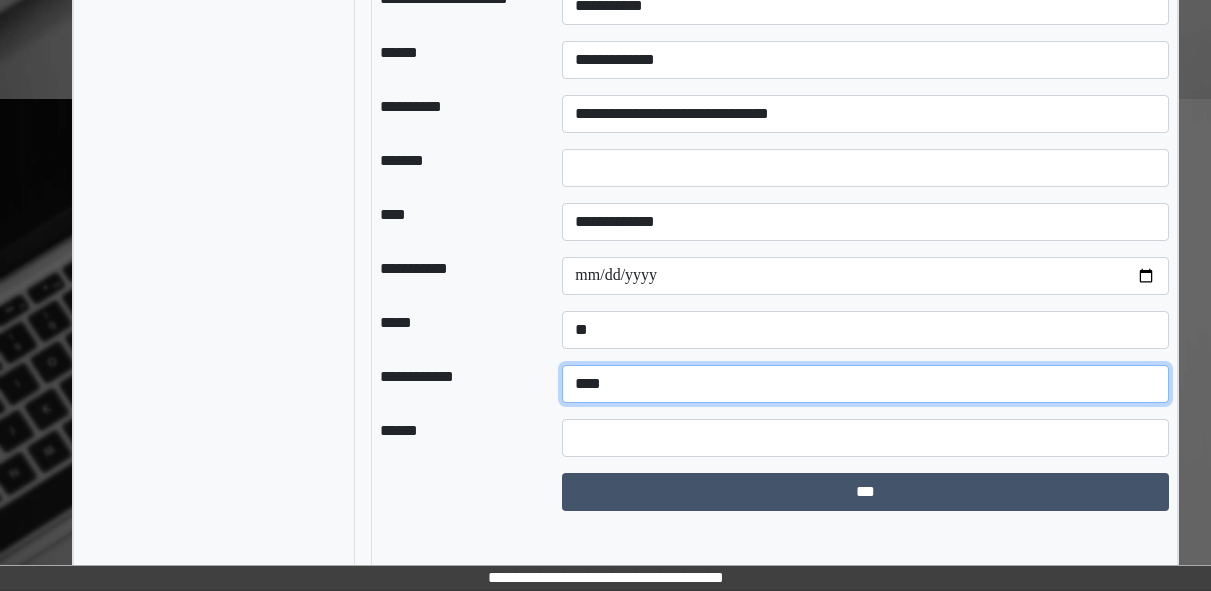 click on "**********" at bounding box center (865, 384) 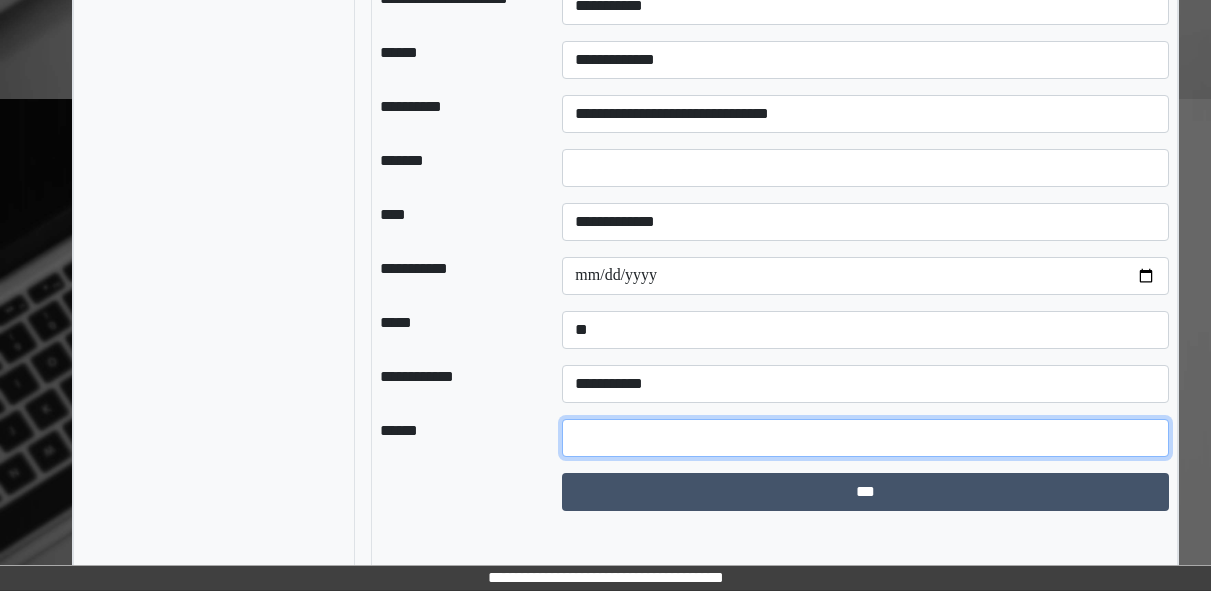click at bounding box center (865, 438) 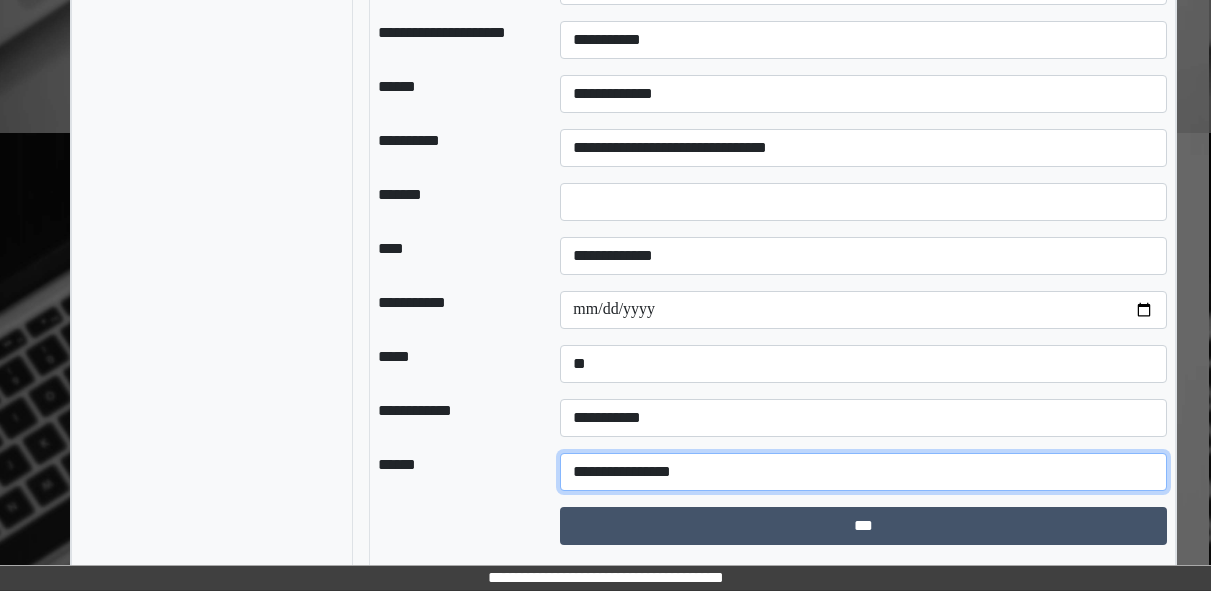 scroll, scrollTop: 2136, scrollLeft: 2, axis: both 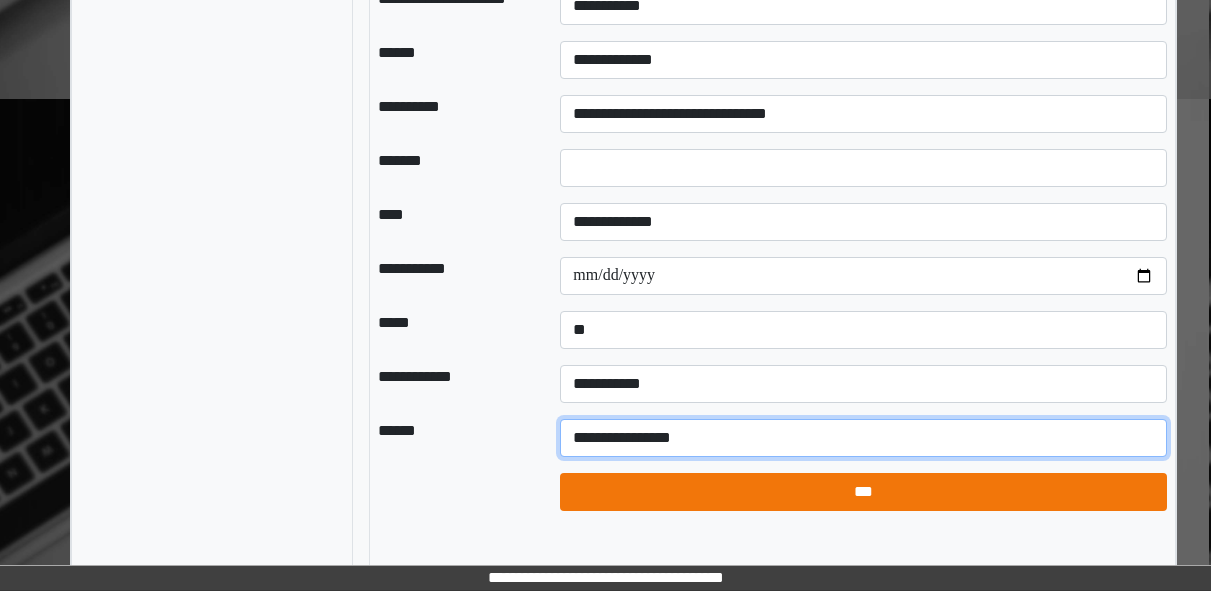 type on "**********" 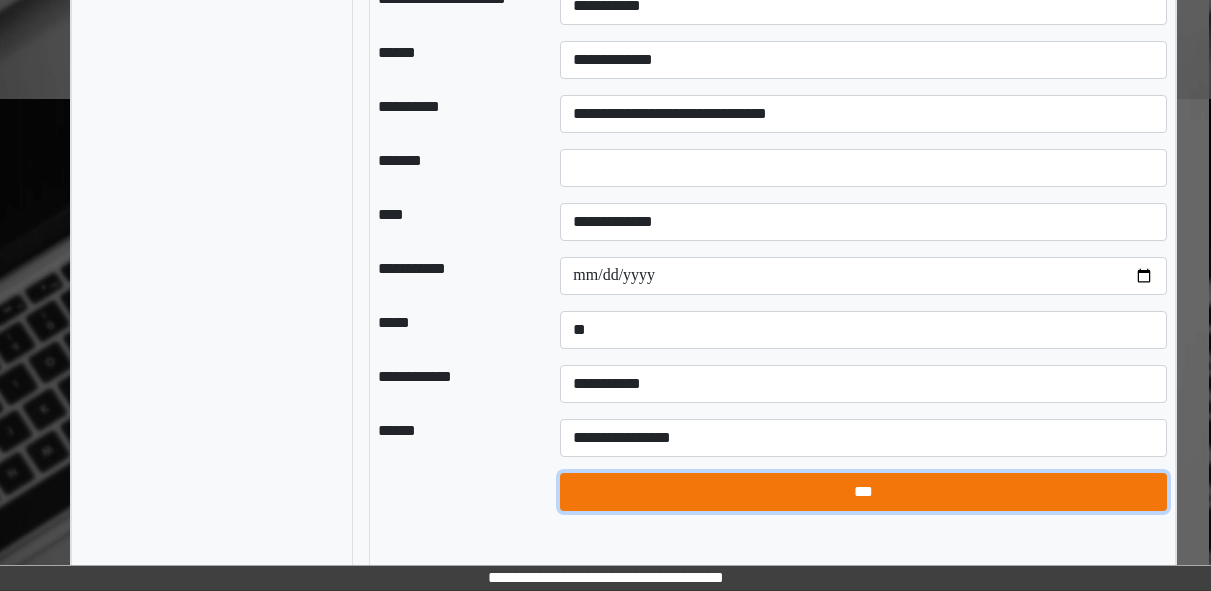 click on "***" at bounding box center [863, 492] 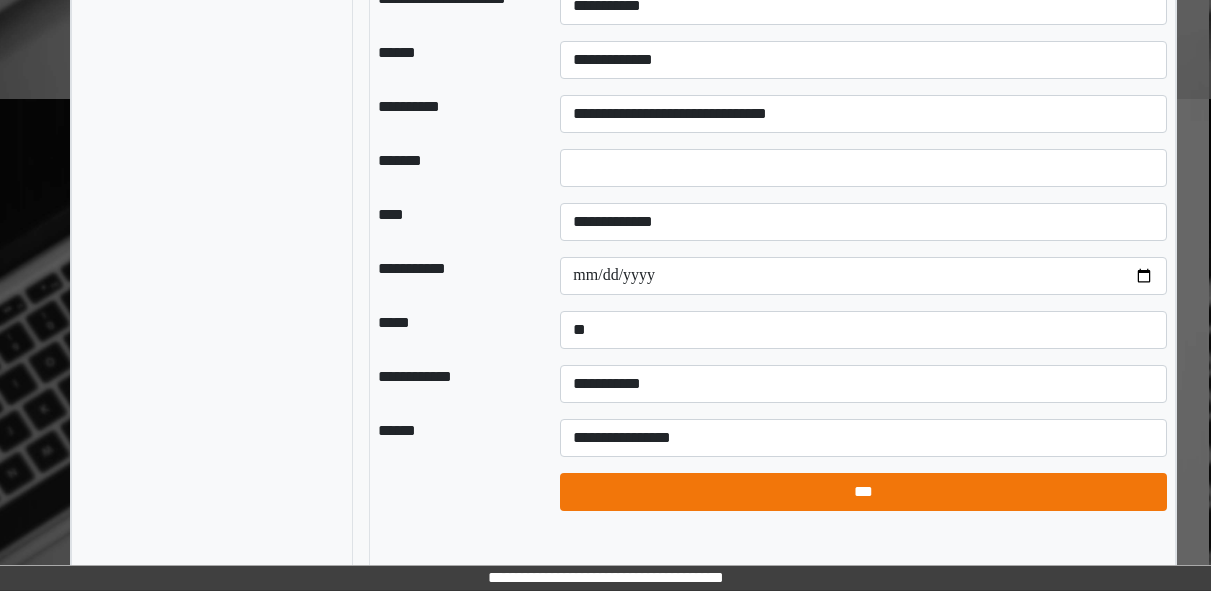 select on "*" 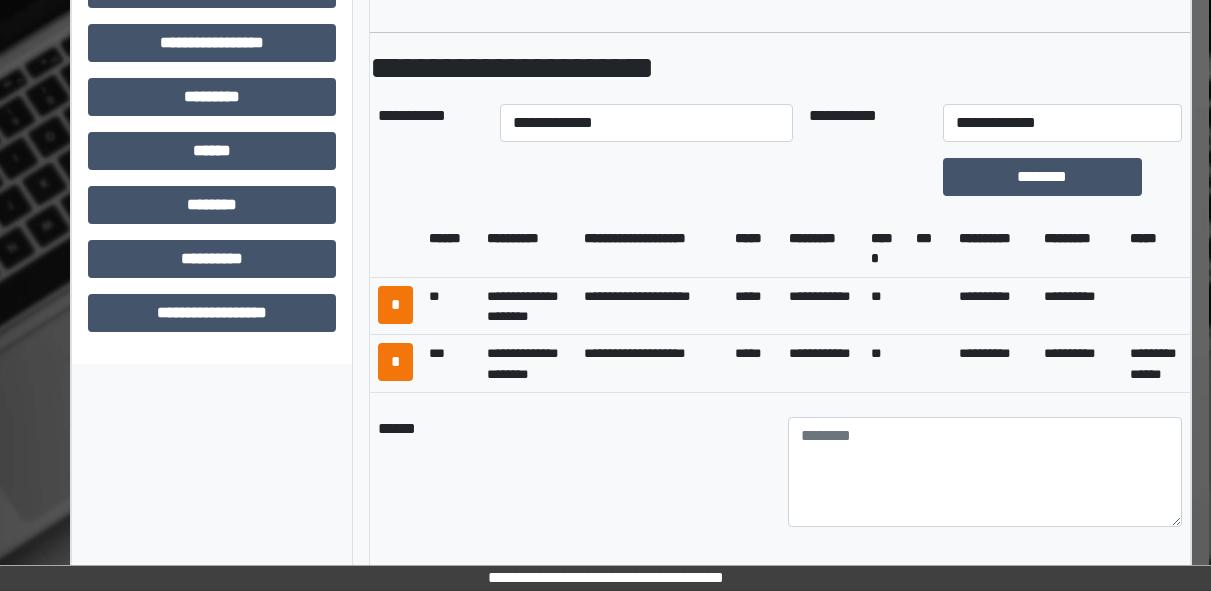 scroll, scrollTop: 817, scrollLeft: 2, axis: both 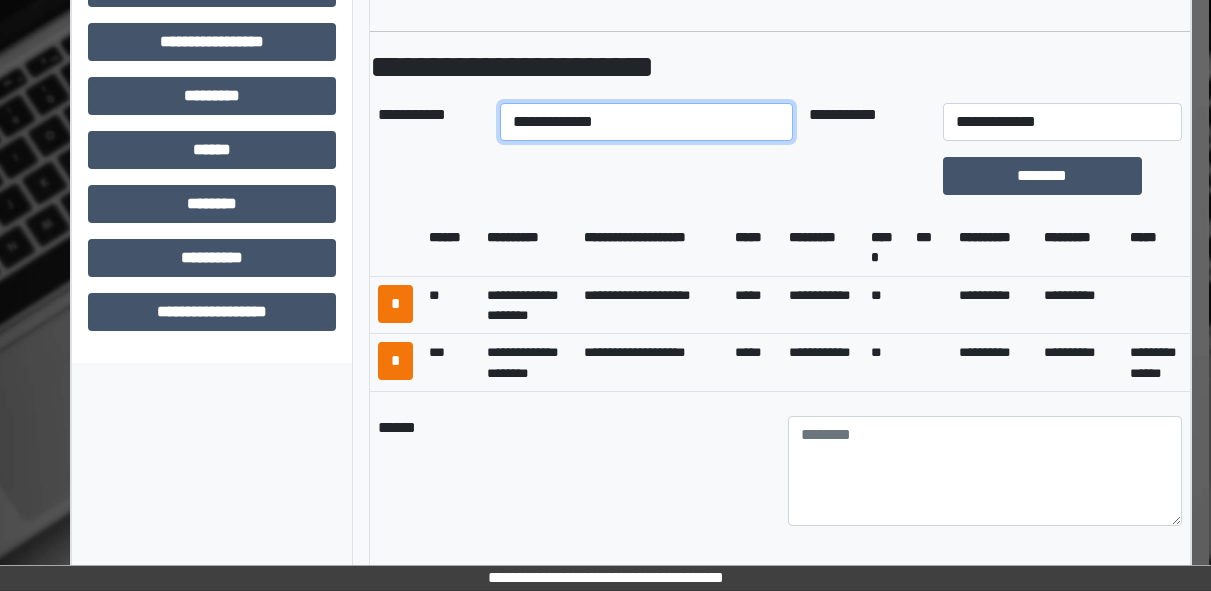 click on "**********" at bounding box center [646, 122] 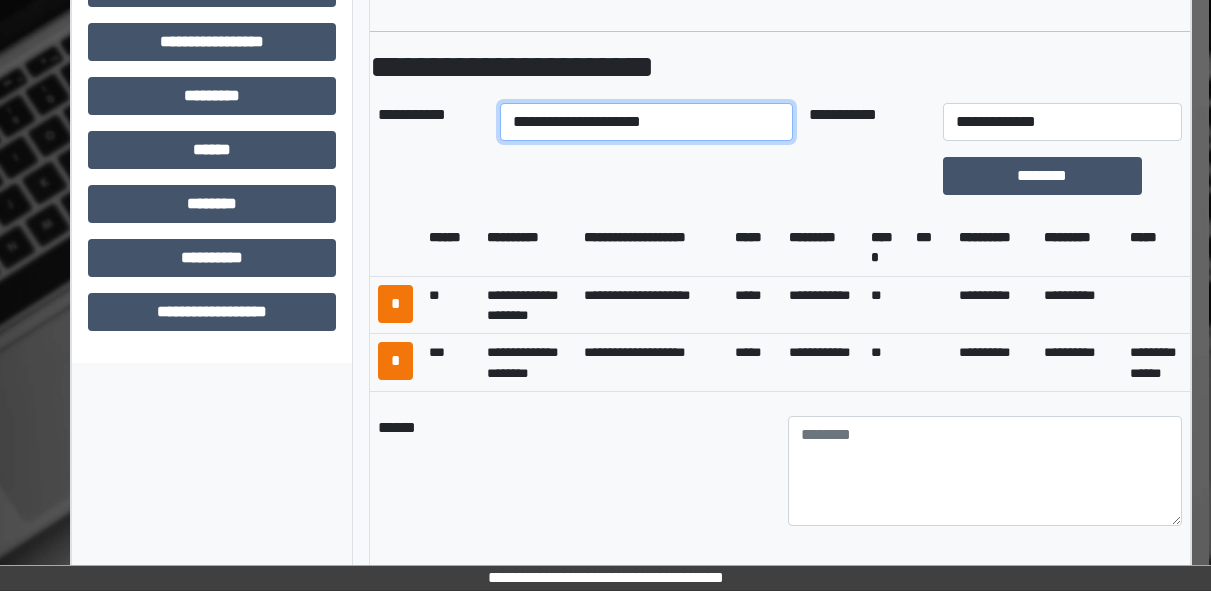 click on "**********" at bounding box center [646, 122] 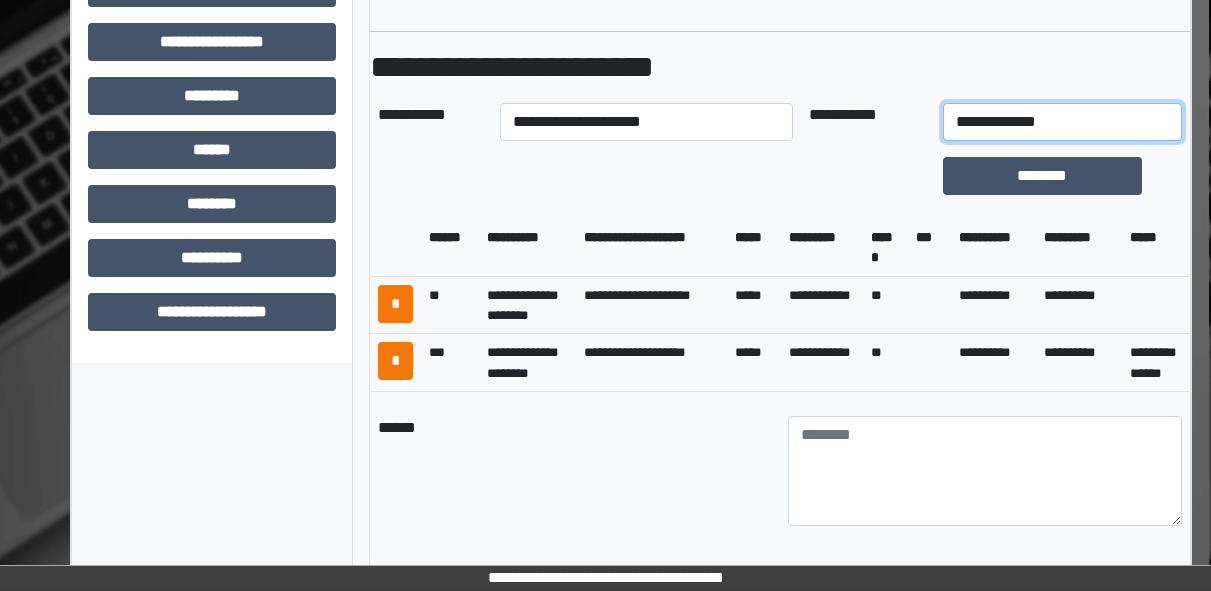 click on "**********" at bounding box center [1062, 122] 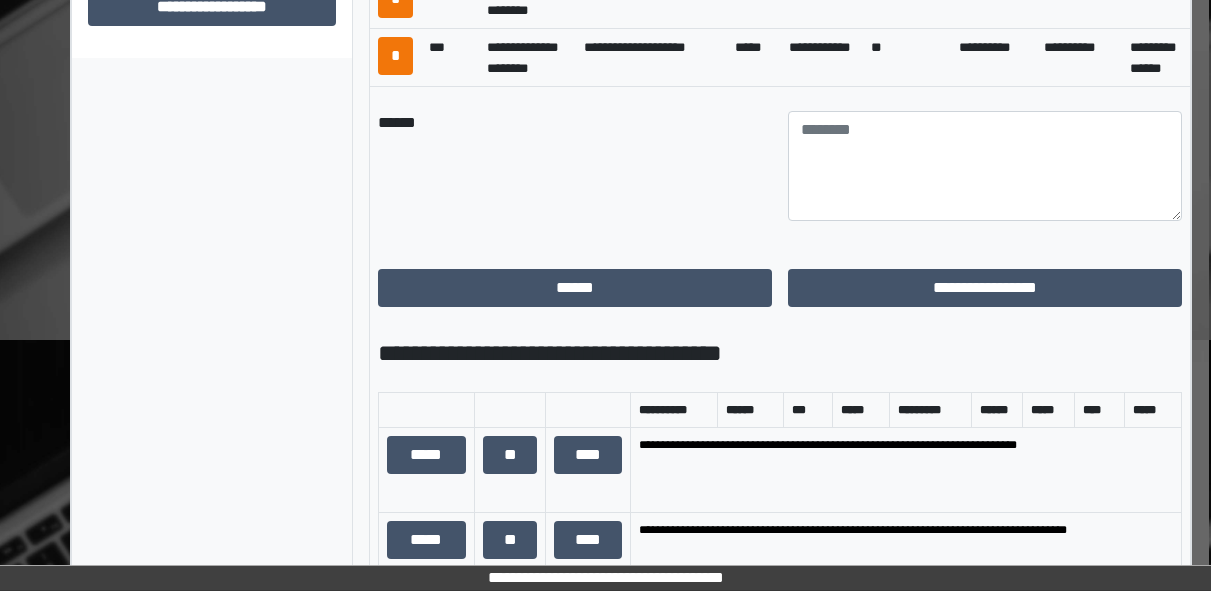 scroll, scrollTop: 1162, scrollLeft: 2, axis: both 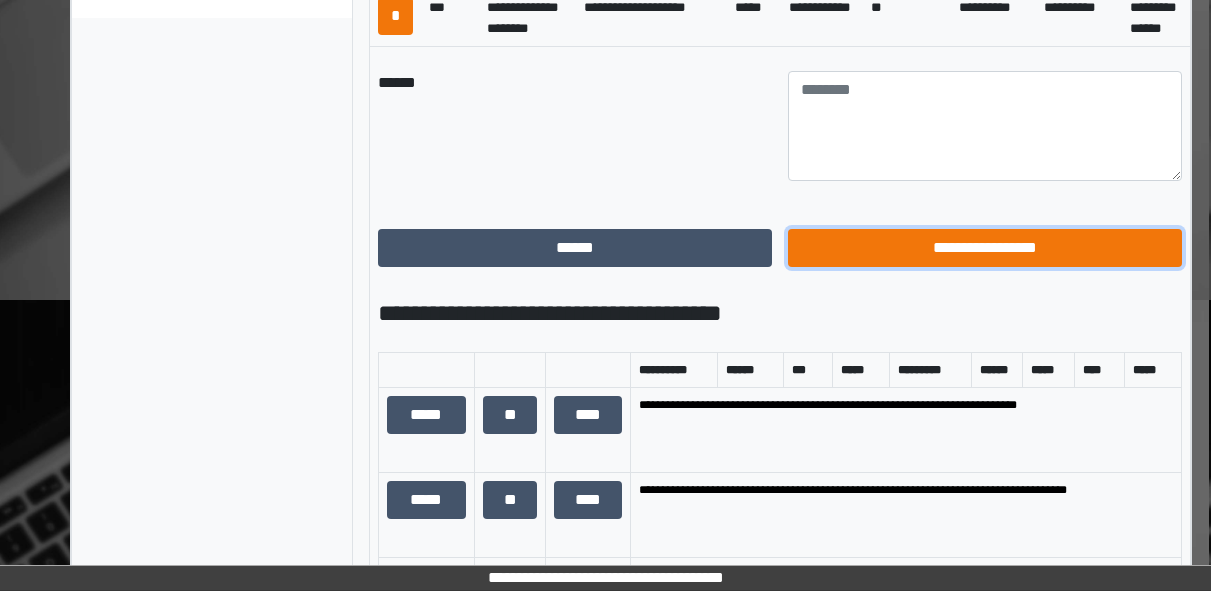click on "**********" at bounding box center [985, 248] 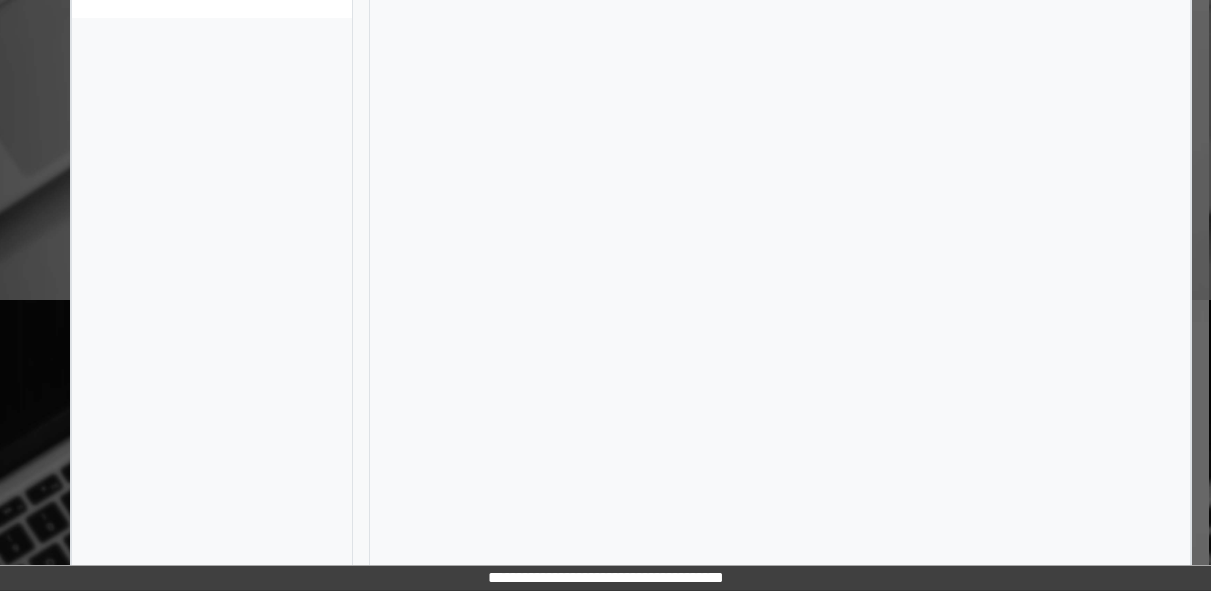 scroll, scrollTop: 607, scrollLeft: 2, axis: both 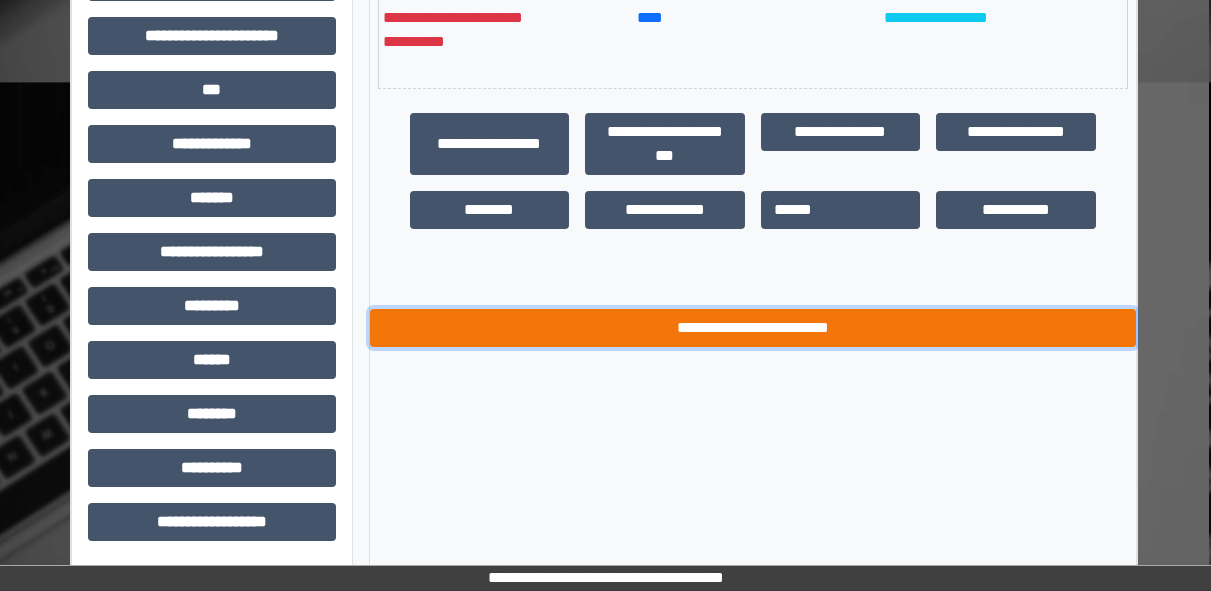 click on "**********" at bounding box center (753, 328) 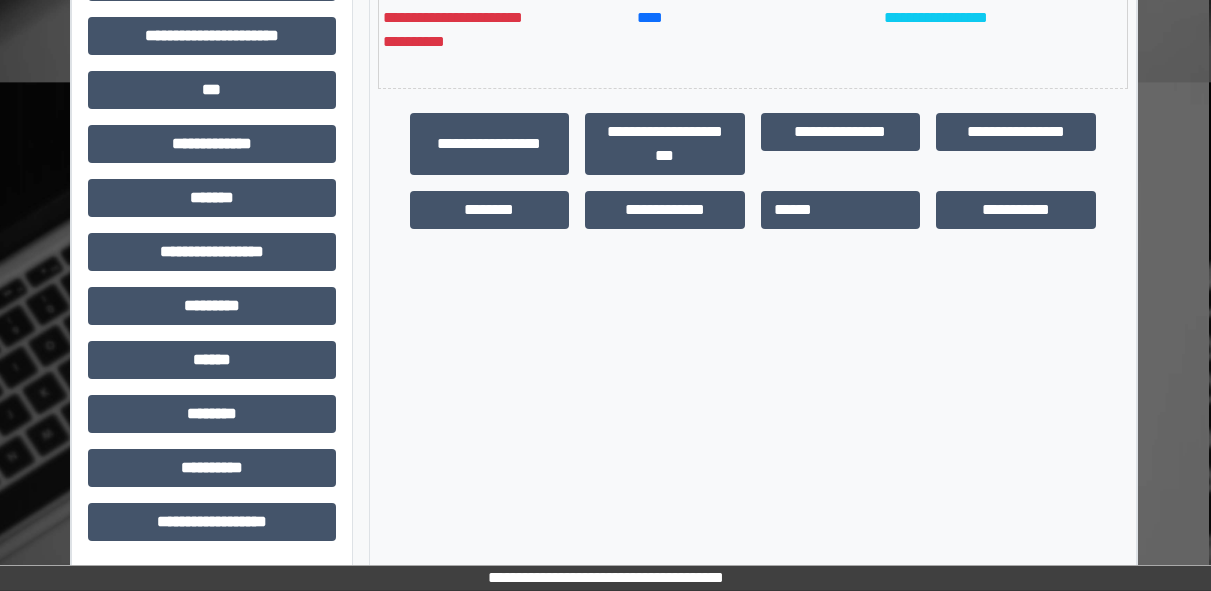 scroll, scrollTop: 0, scrollLeft: 2, axis: horizontal 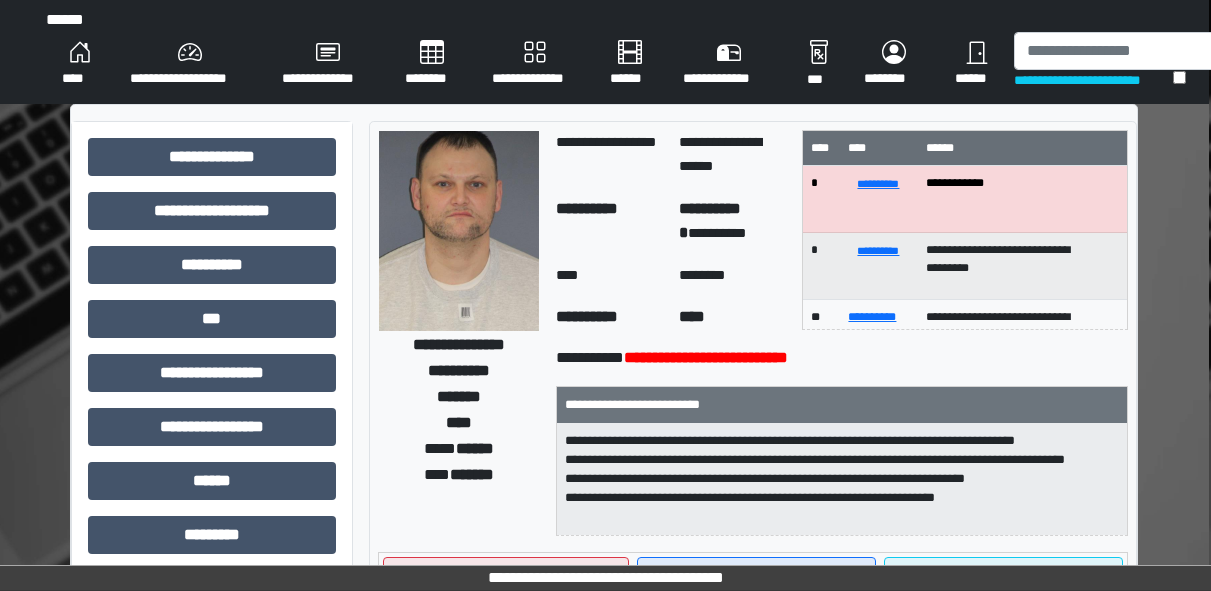 click on "****" at bounding box center (80, 64) 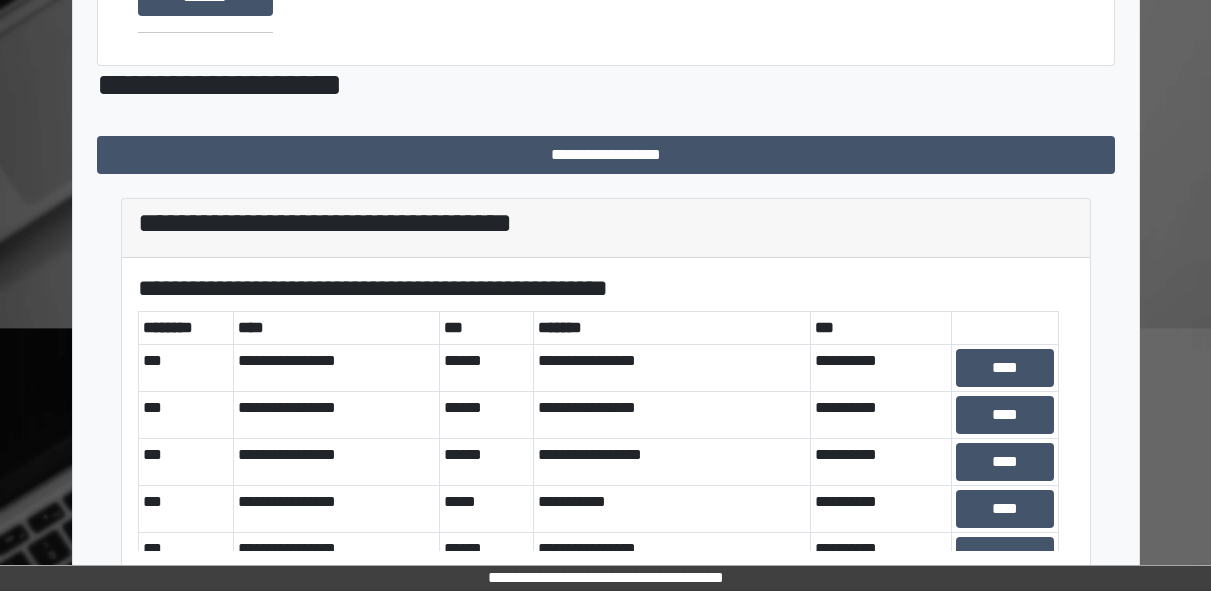 scroll, scrollTop: 748, scrollLeft: 0, axis: vertical 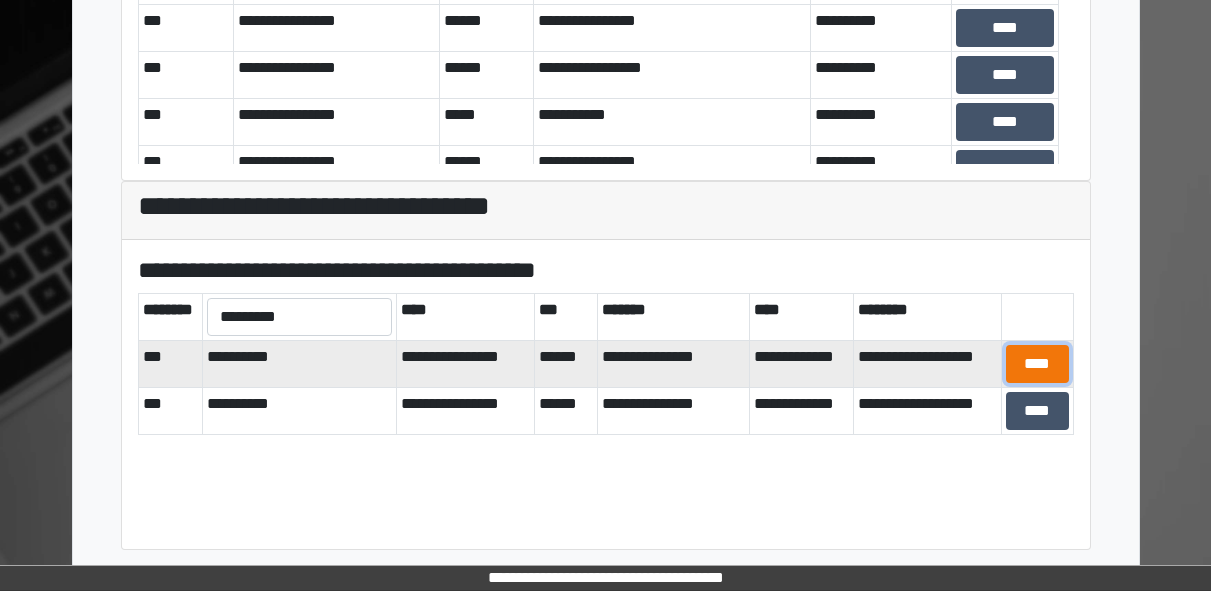 click on "****" at bounding box center (1037, 364) 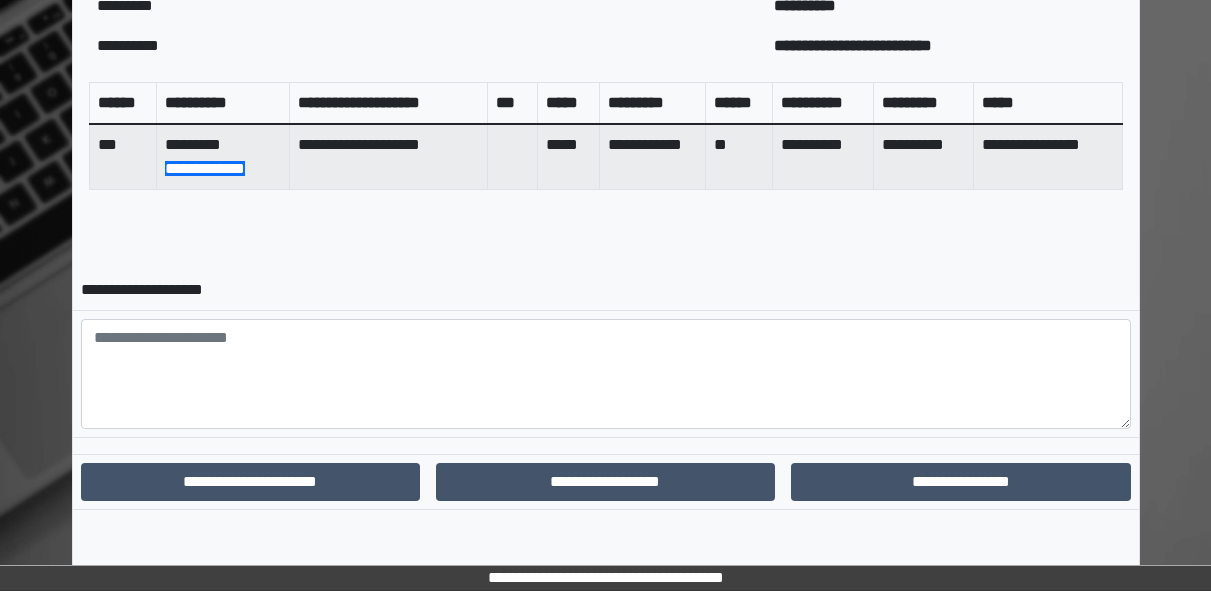 scroll, scrollTop: 856, scrollLeft: 0, axis: vertical 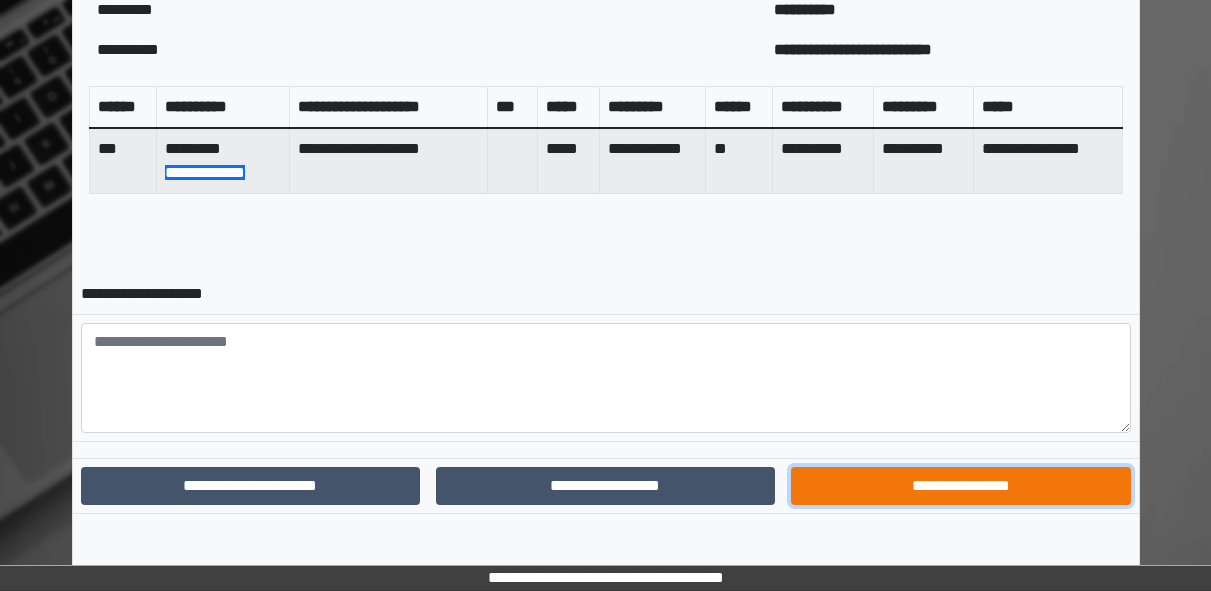 click on "**********" at bounding box center (960, 486) 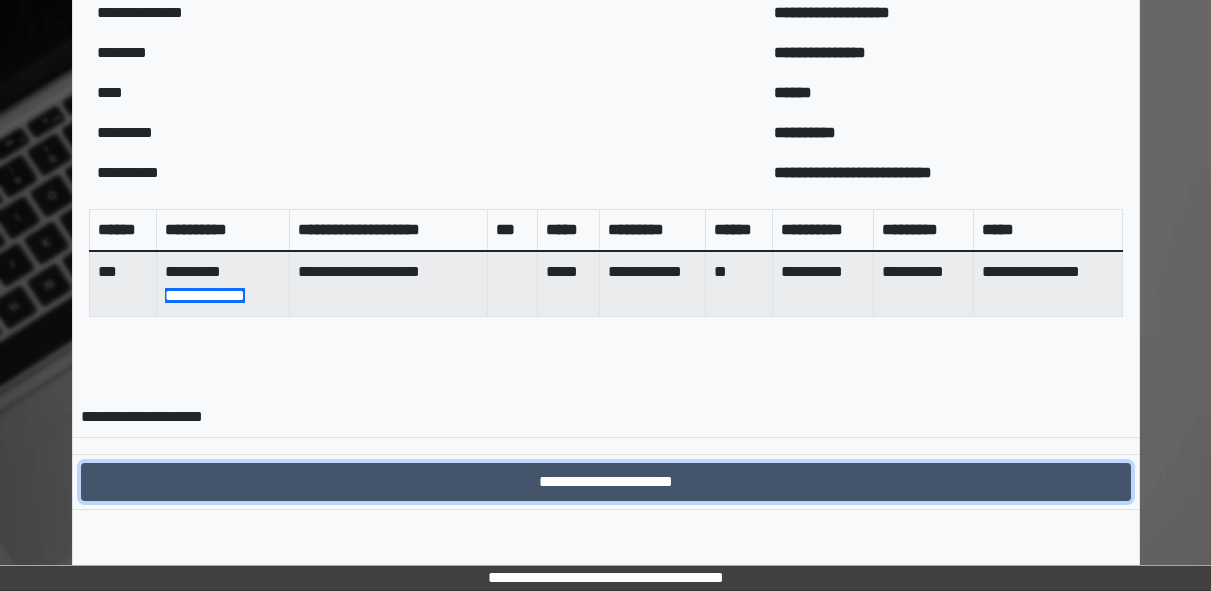 click on "**********" at bounding box center (606, 482) 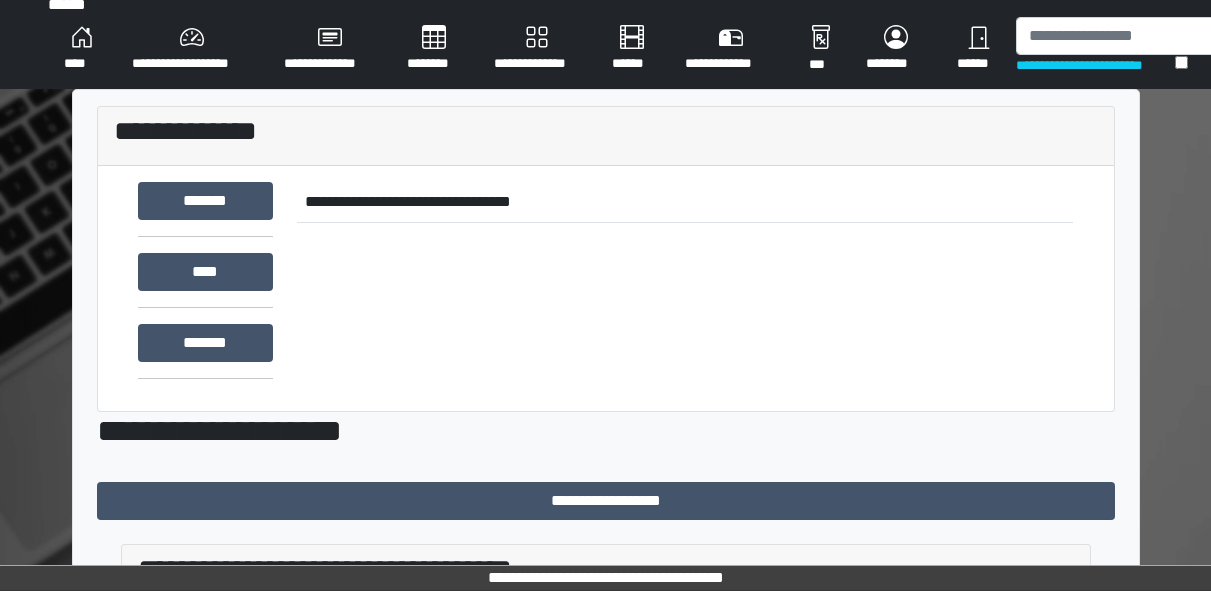scroll, scrollTop: 748, scrollLeft: 0, axis: vertical 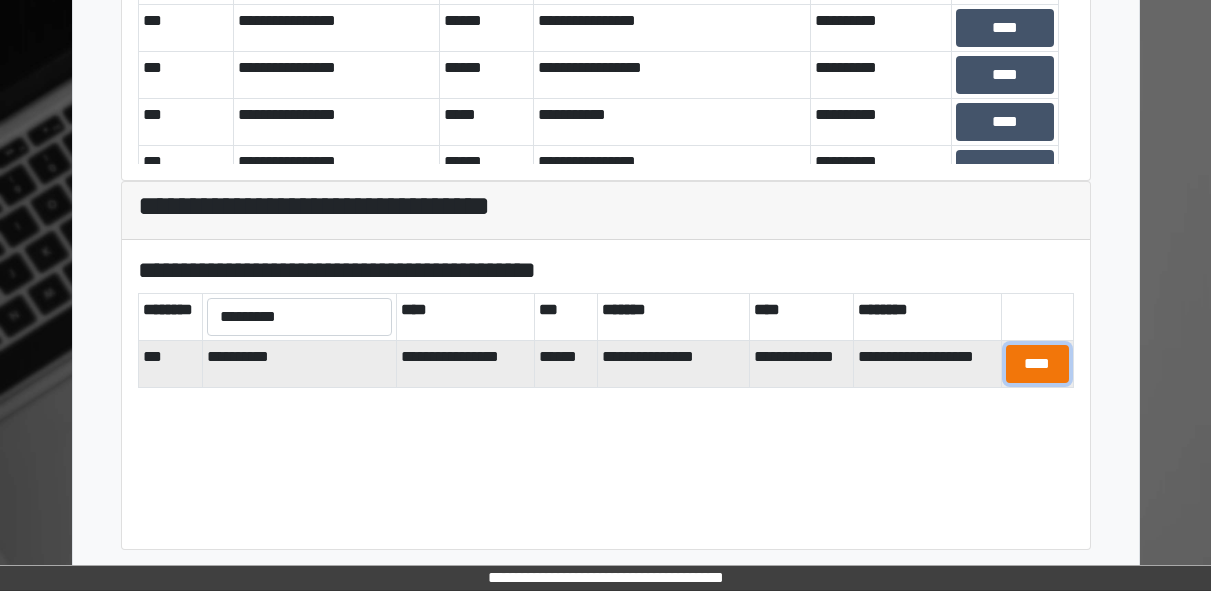 click on "****" at bounding box center (1037, 364) 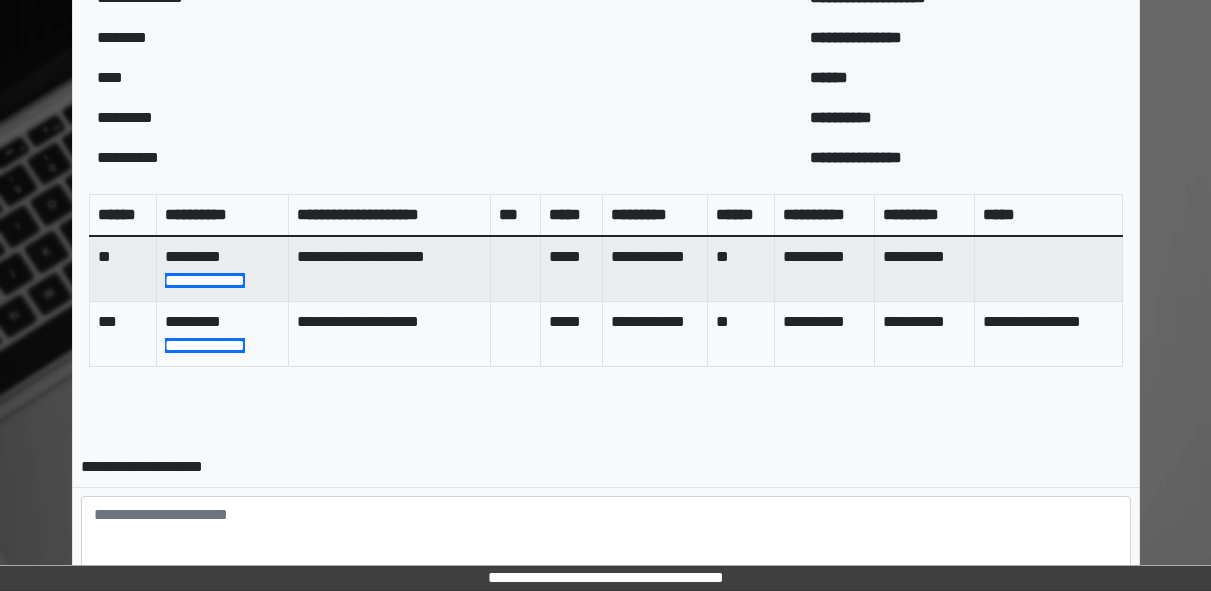 scroll, scrollTop: 925, scrollLeft: 0, axis: vertical 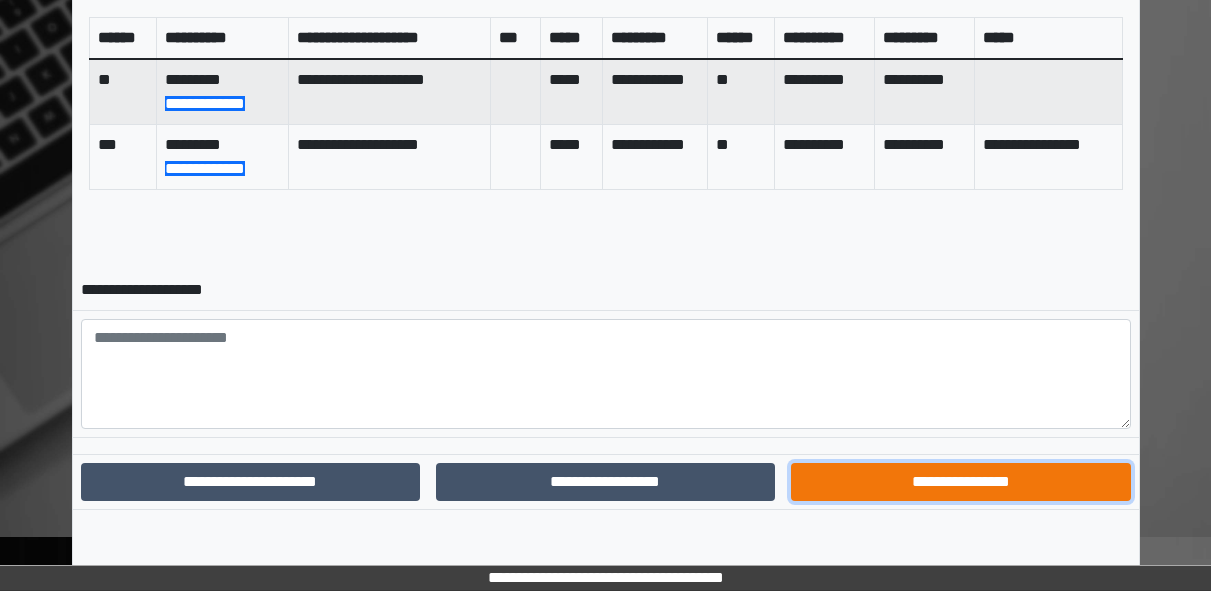 click on "**********" at bounding box center (960, 482) 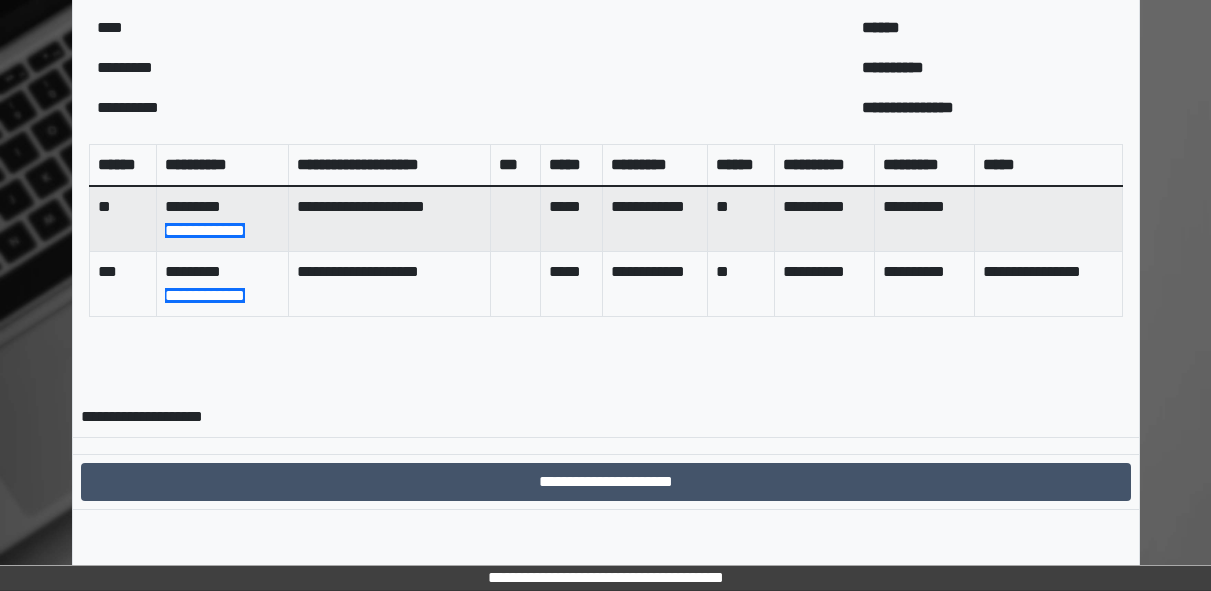 scroll, scrollTop: 0, scrollLeft: 0, axis: both 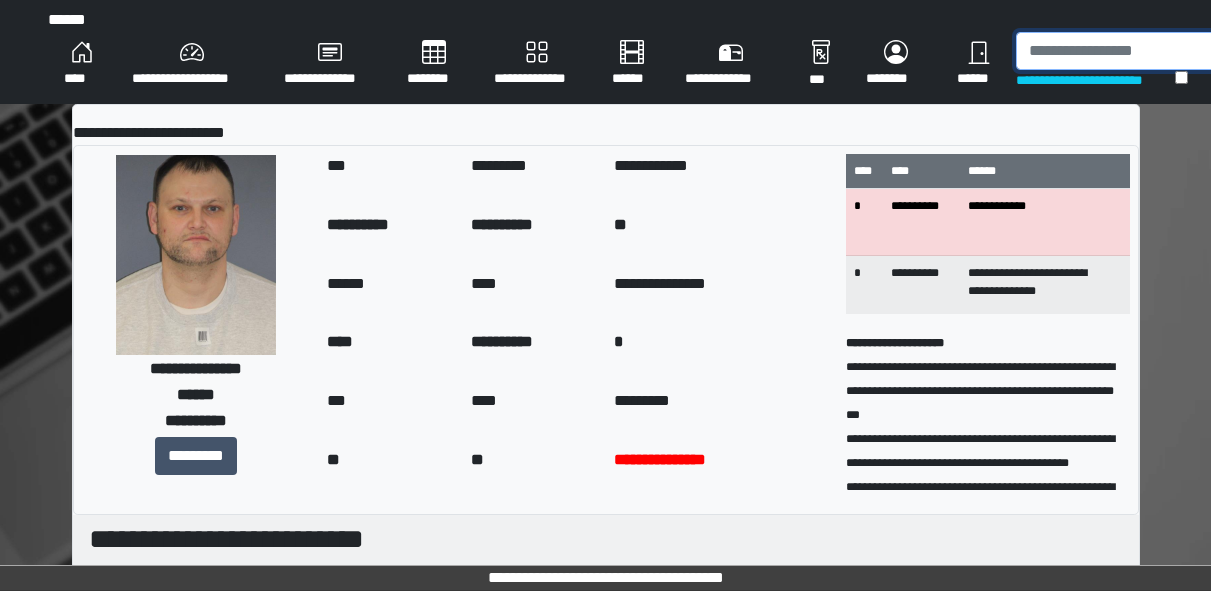 click at bounding box center [1119, 51] 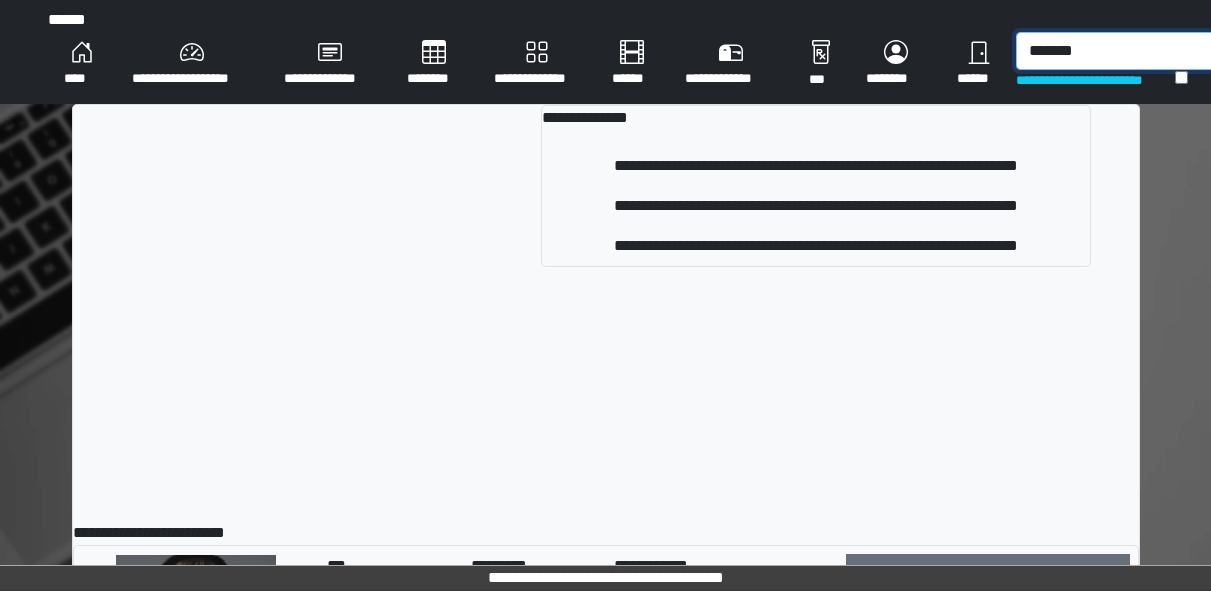 type on "*******" 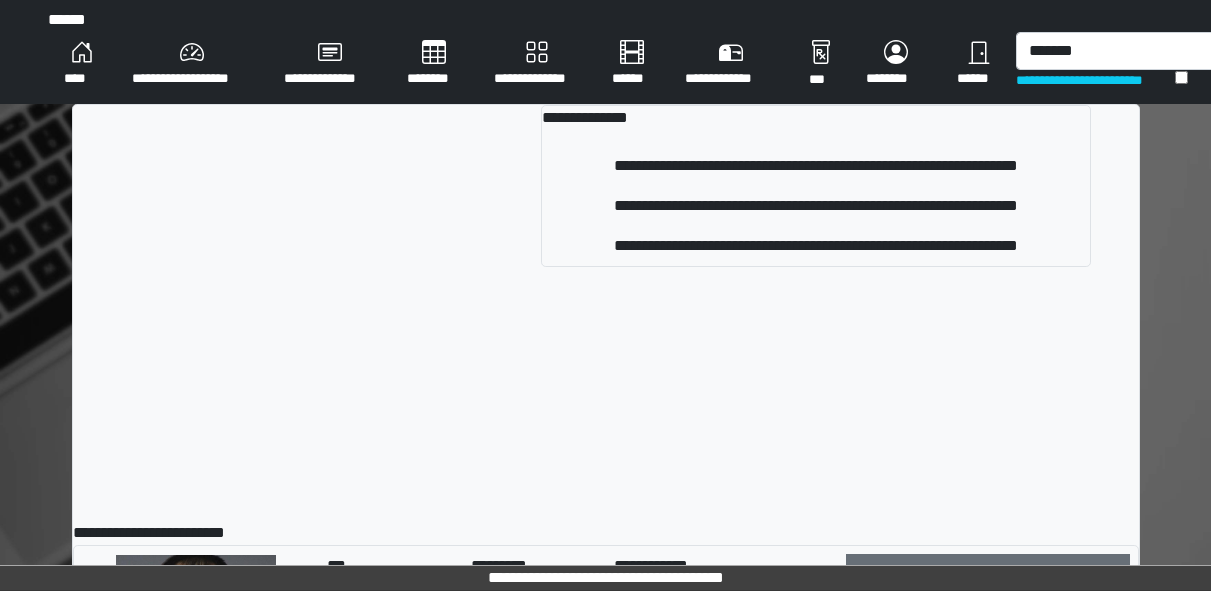 click on "**********" at bounding box center [816, 206] 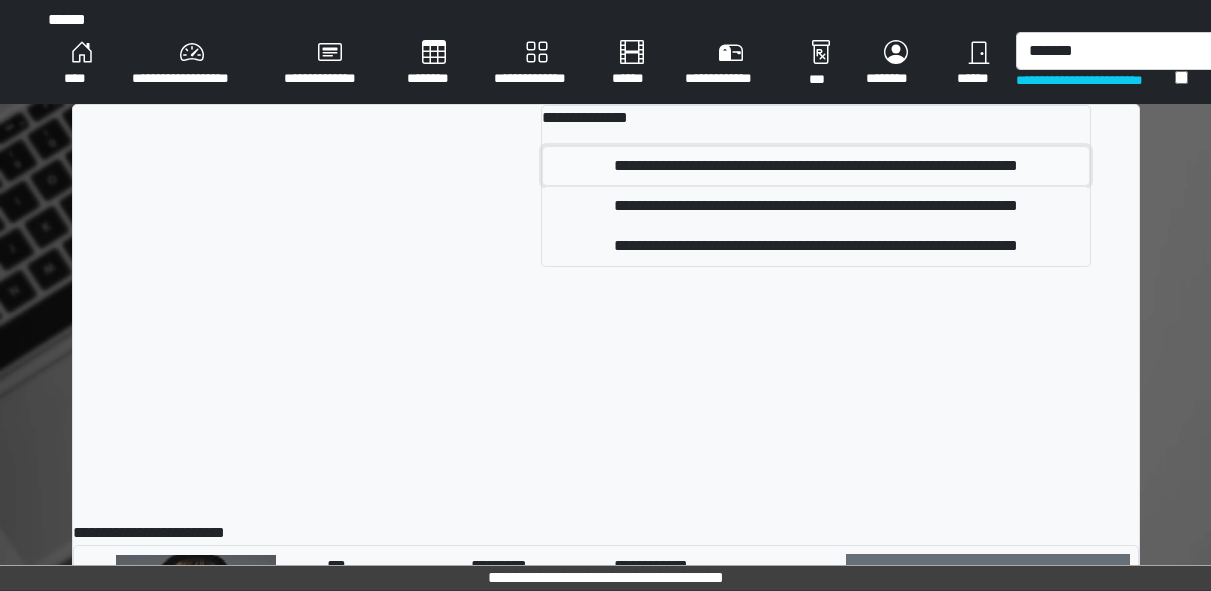 click on "**********" at bounding box center [816, 166] 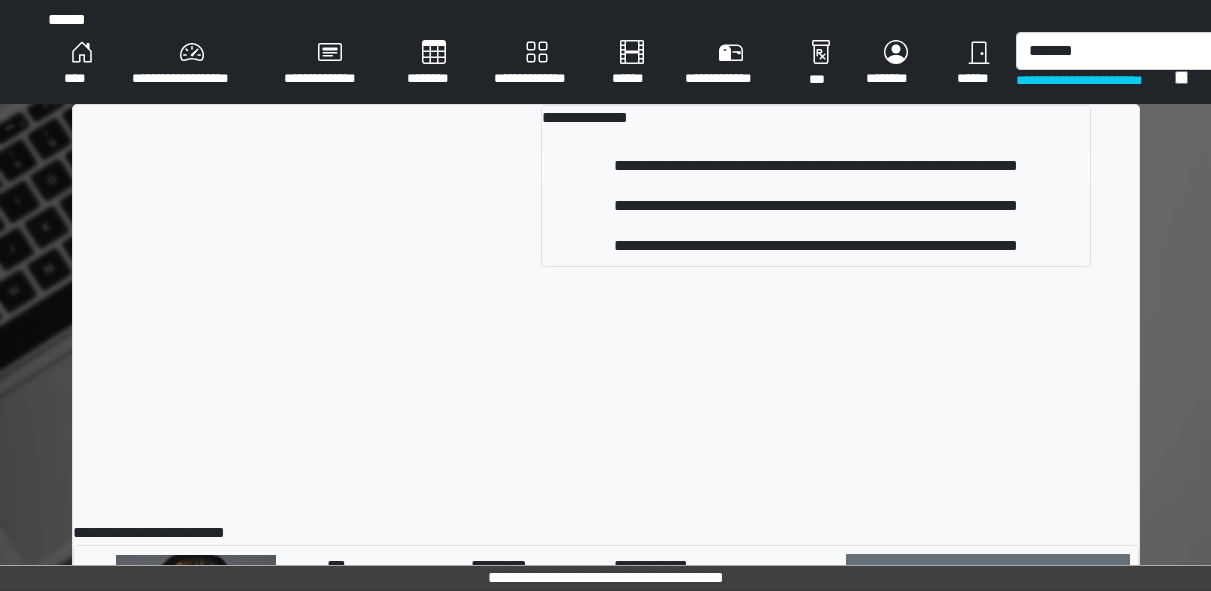 type 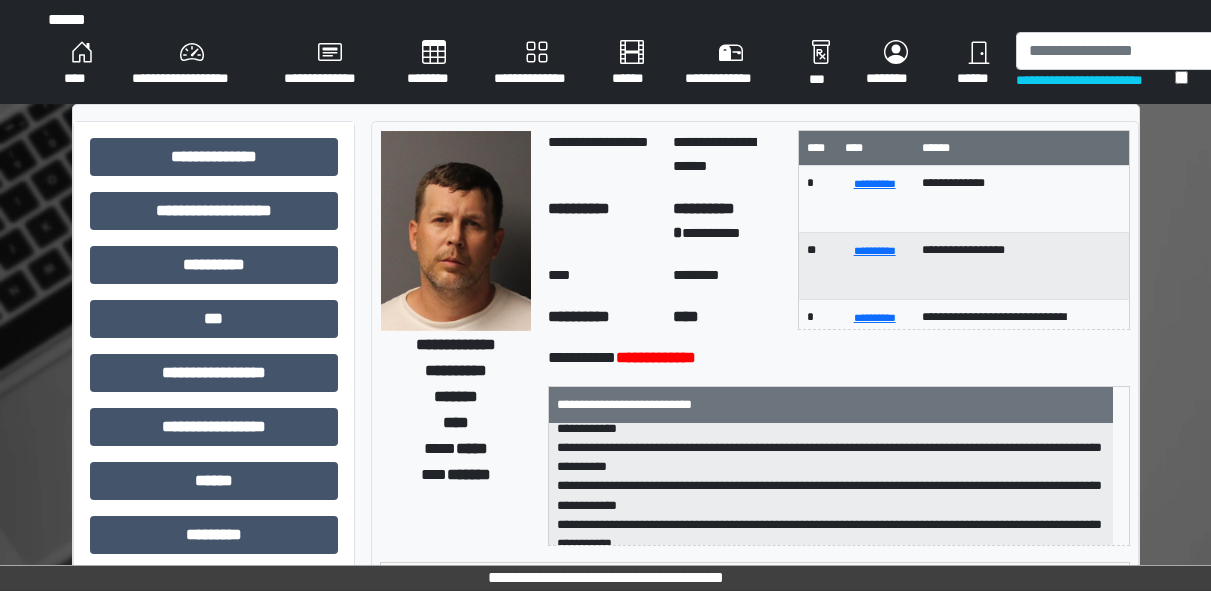 scroll, scrollTop: 44, scrollLeft: 0, axis: vertical 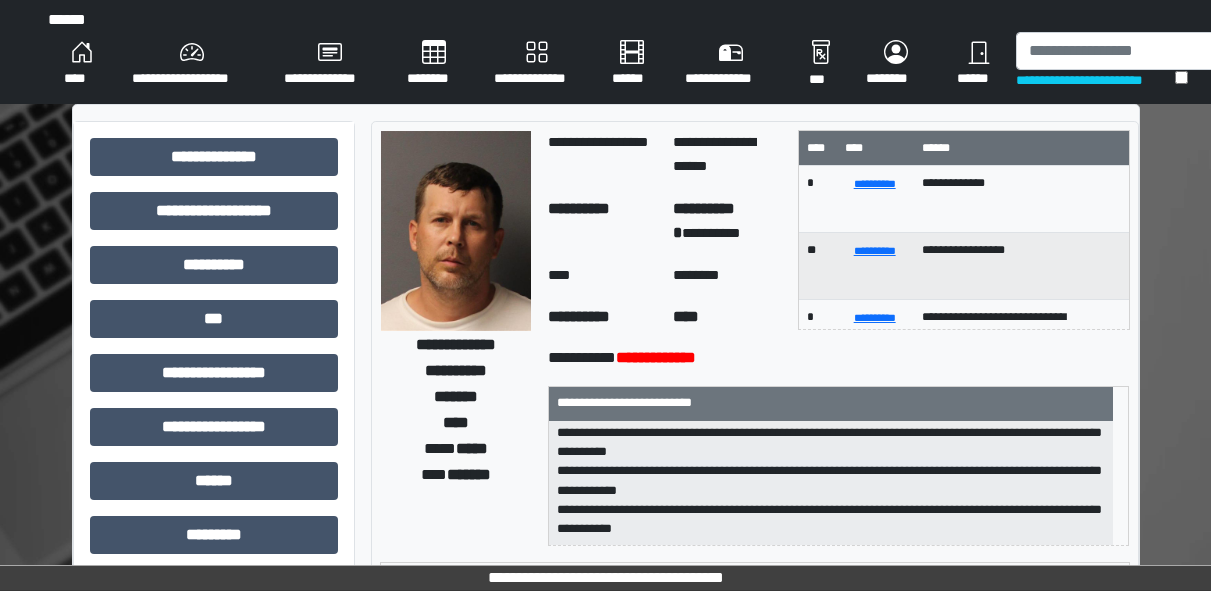 click on "**********" at bounding box center (605, 651) 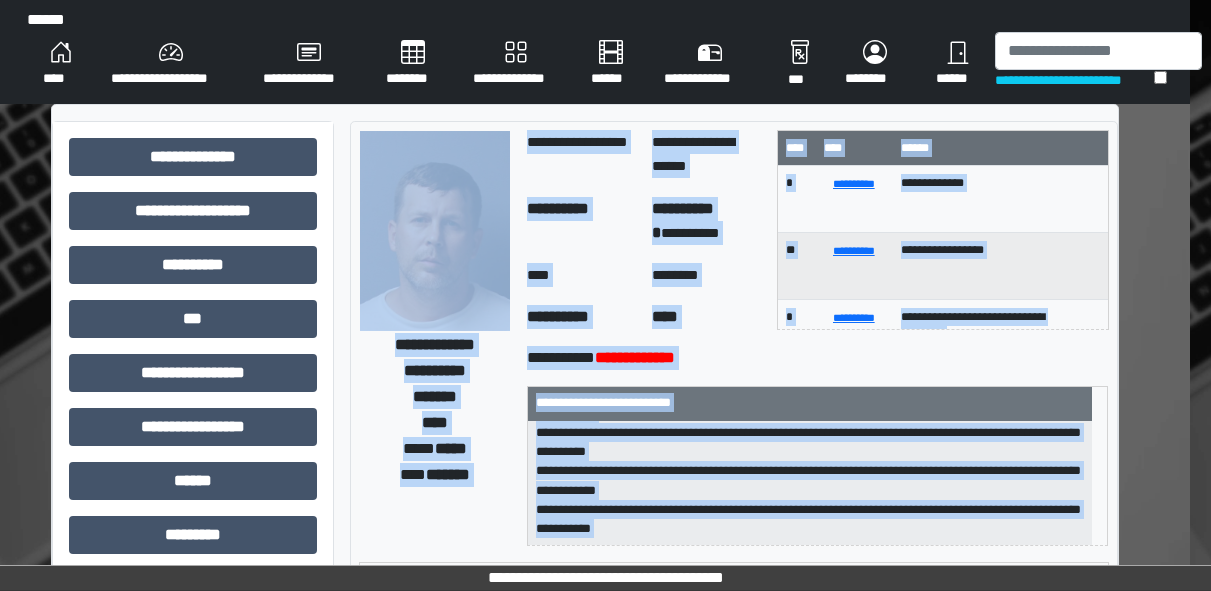 click on "**********" at bounding box center (584, 303) 